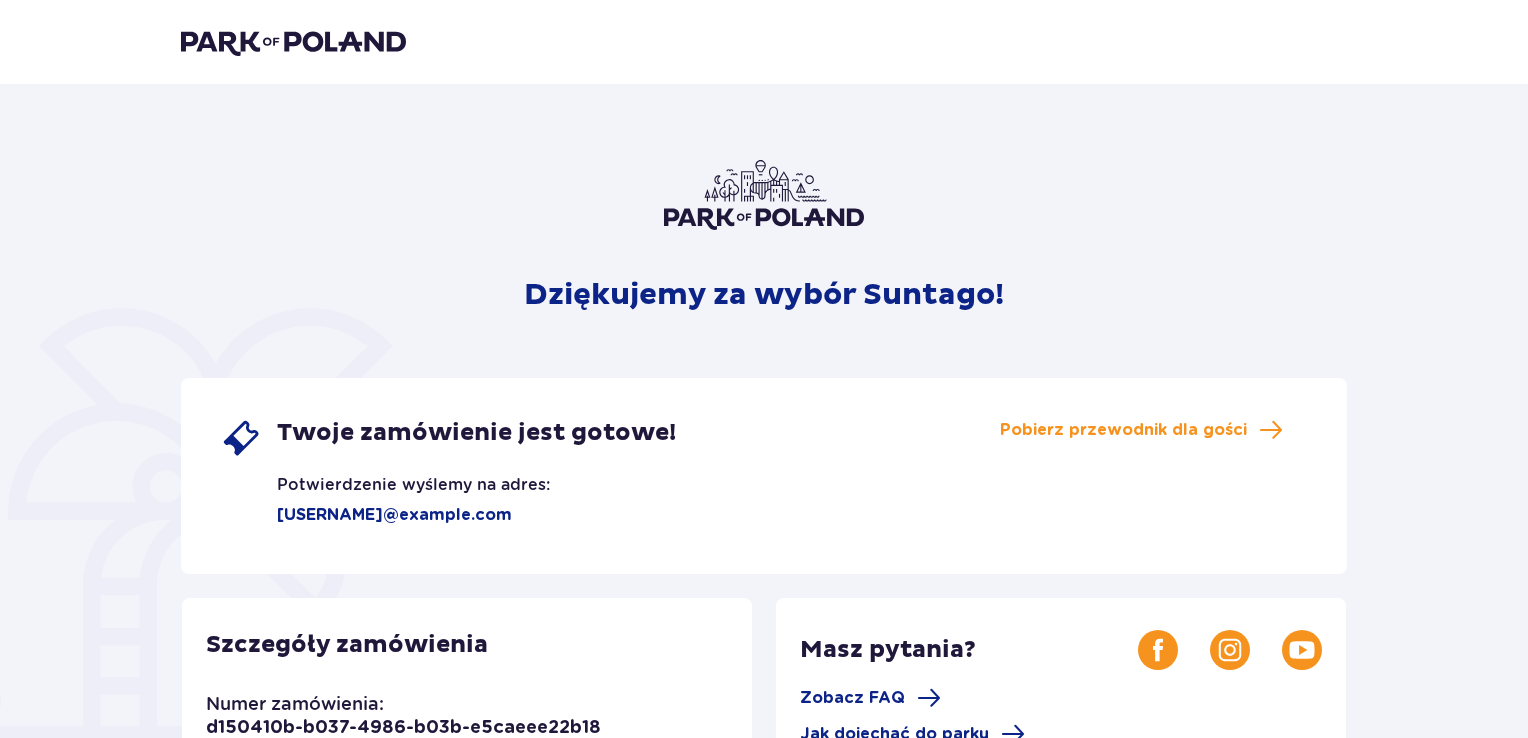 scroll, scrollTop: 368, scrollLeft: 0, axis: vertical 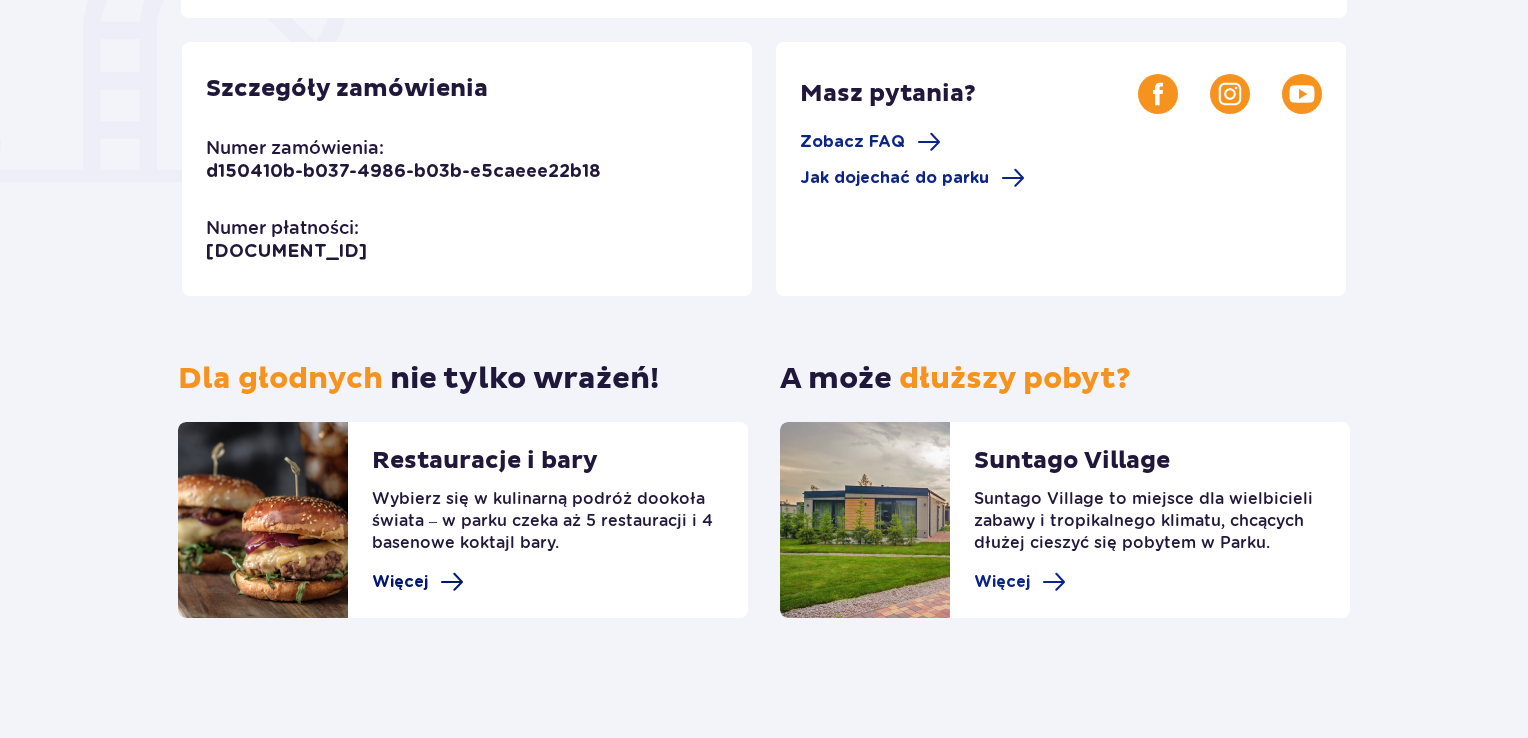 click on "Więcej" at bounding box center (400, 582) 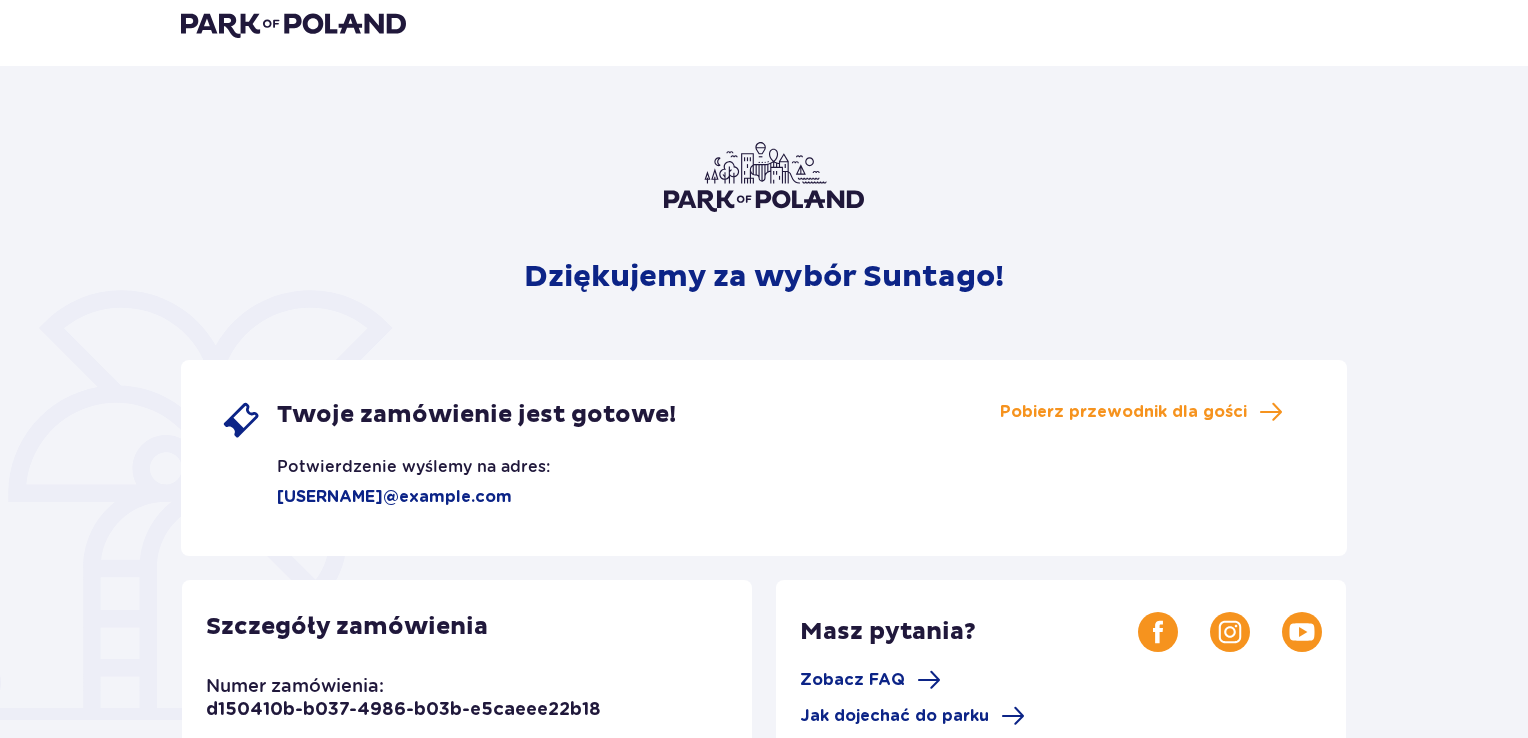 scroll, scrollTop: 0, scrollLeft: 0, axis: both 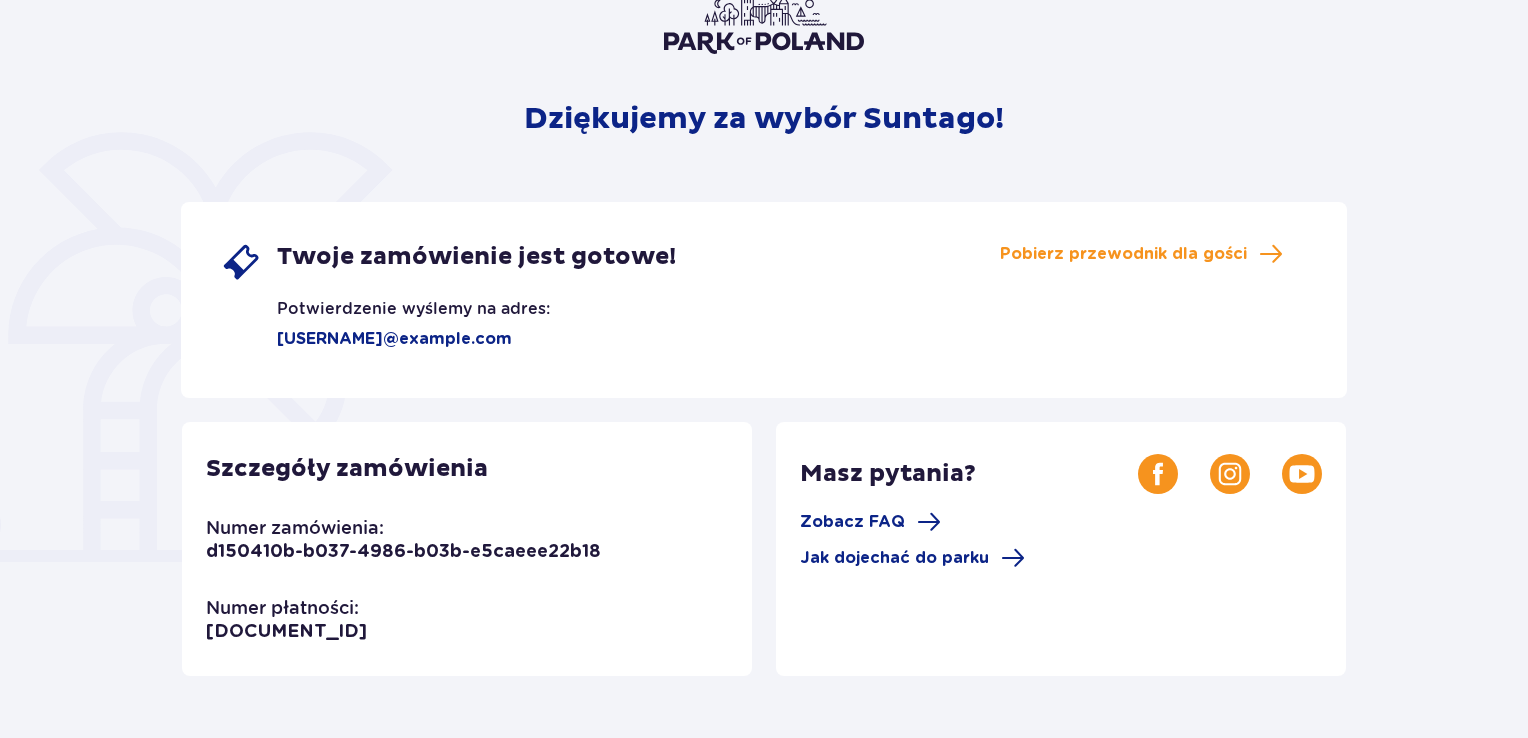 click on "o.lontkovskaya@gmail.com" at bounding box center (366, 339) 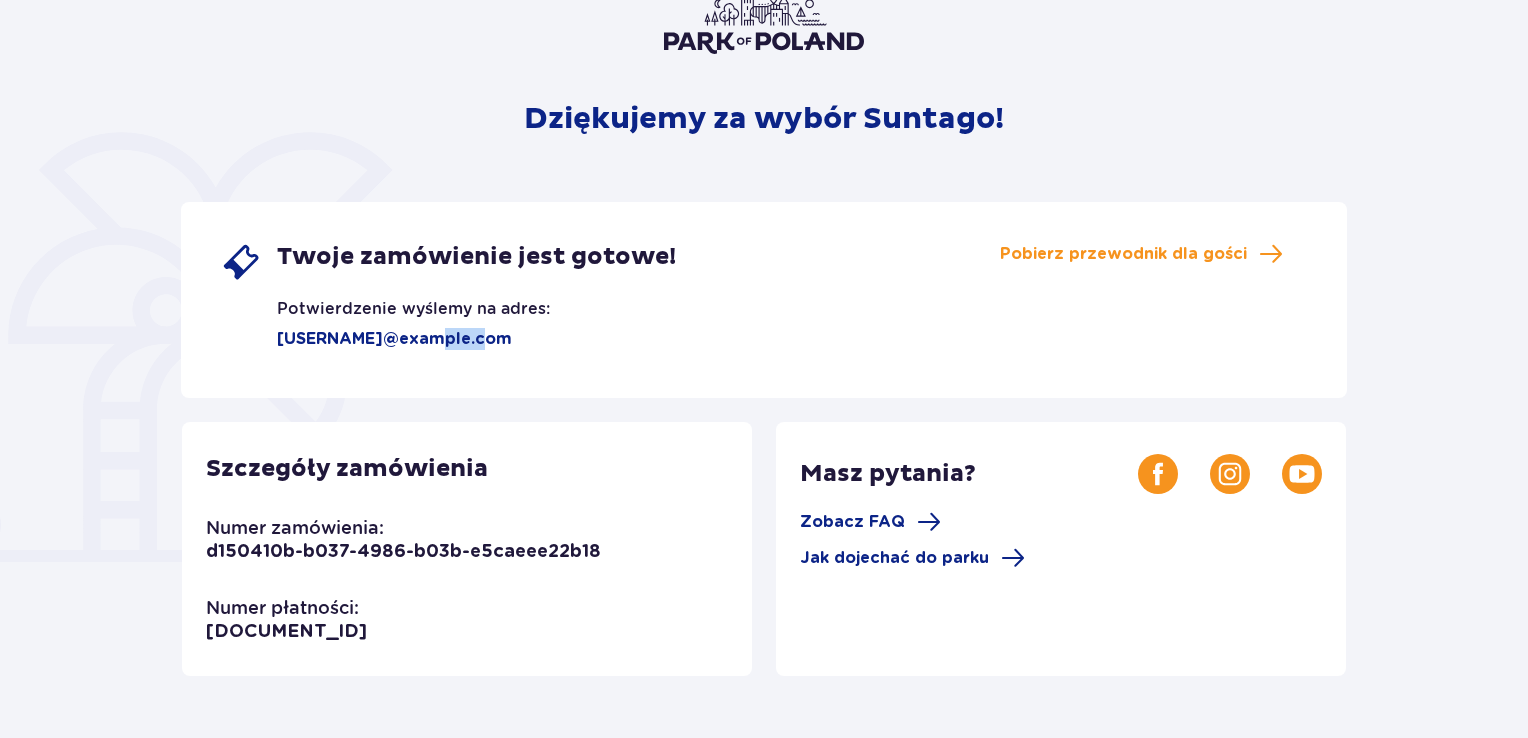 click on "o.lontkovskaya@gmail.com" at bounding box center [366, 339] 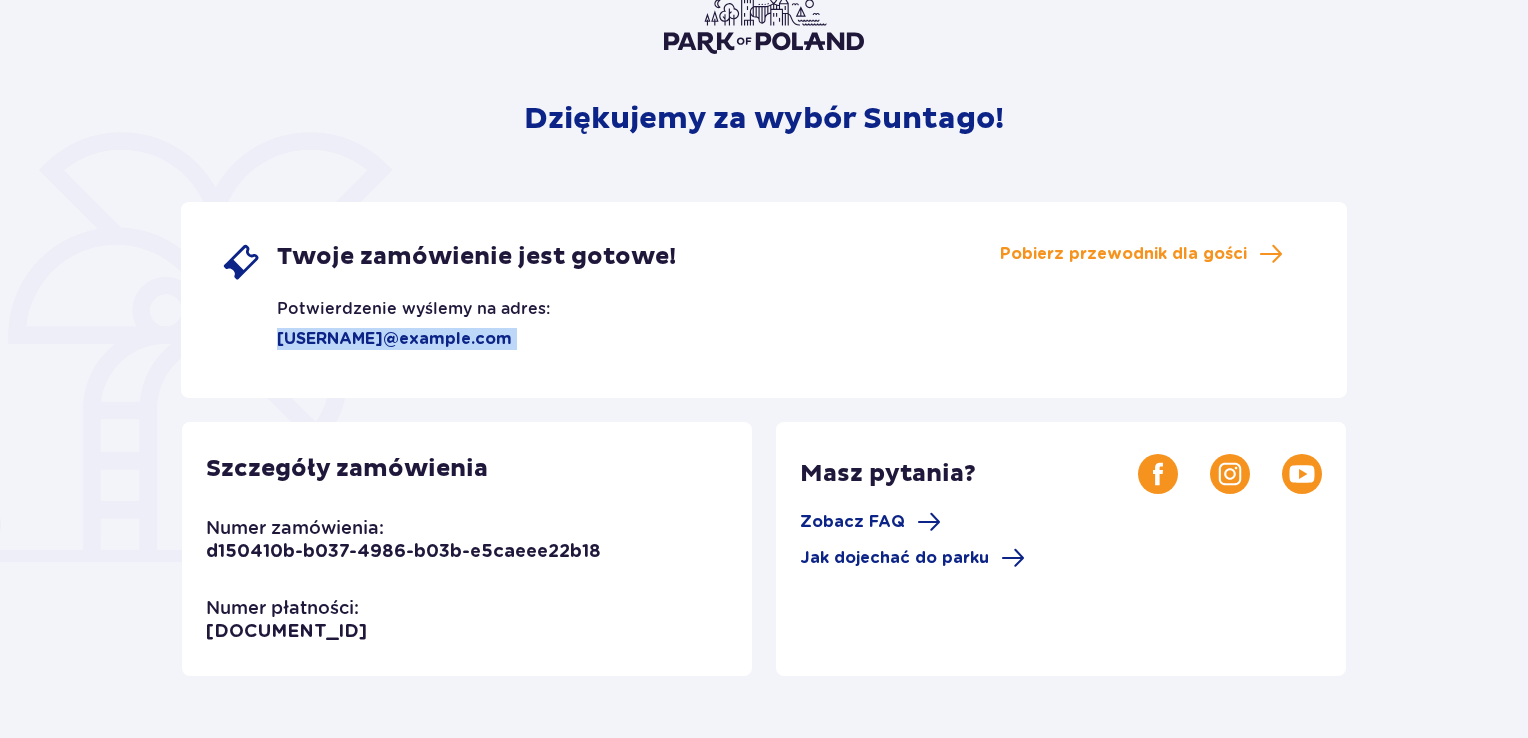click on "o.lontkovskaya@gmail.com" at bounding box center [366, 339] 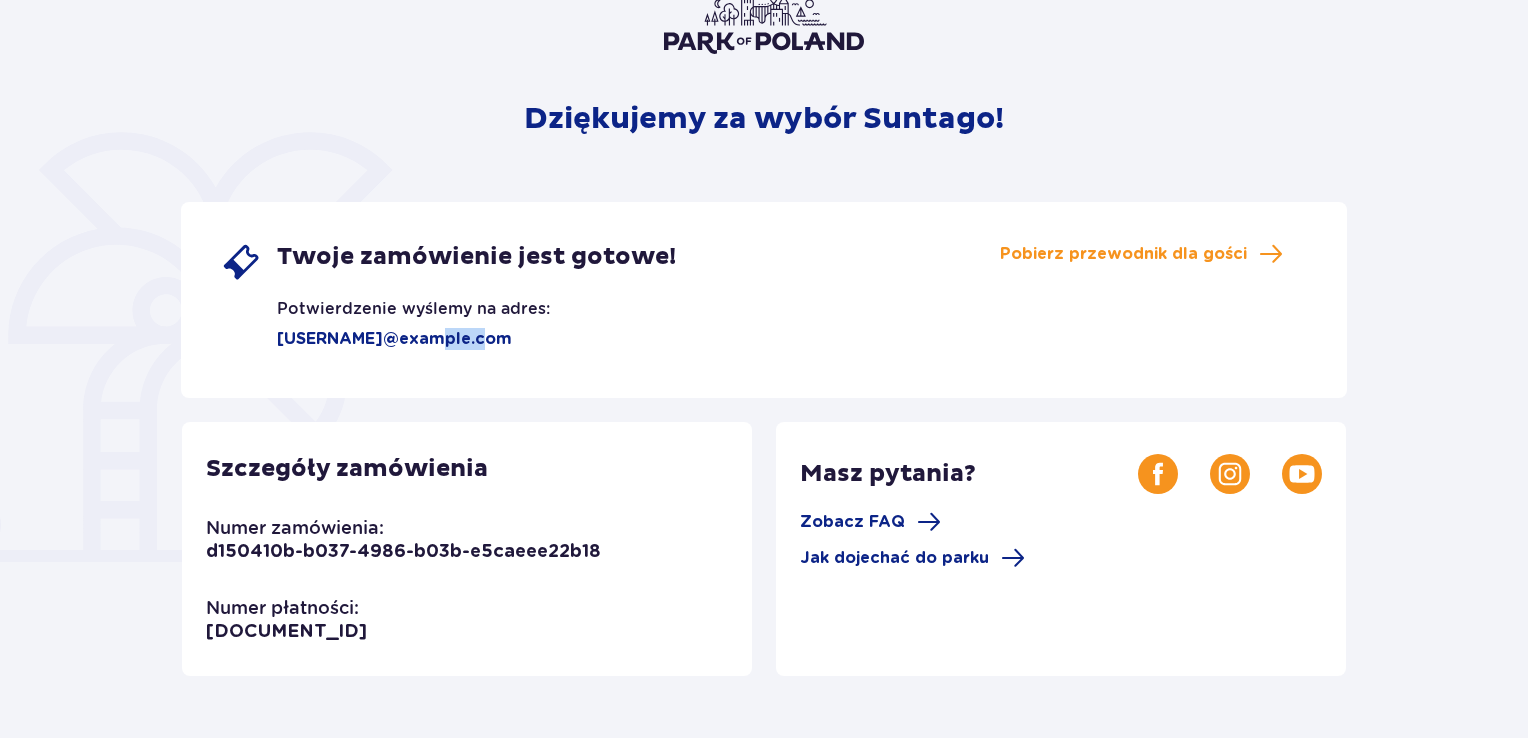 click on "o.lontkovskaya@gmail.com" at bounding box center [366, 339] 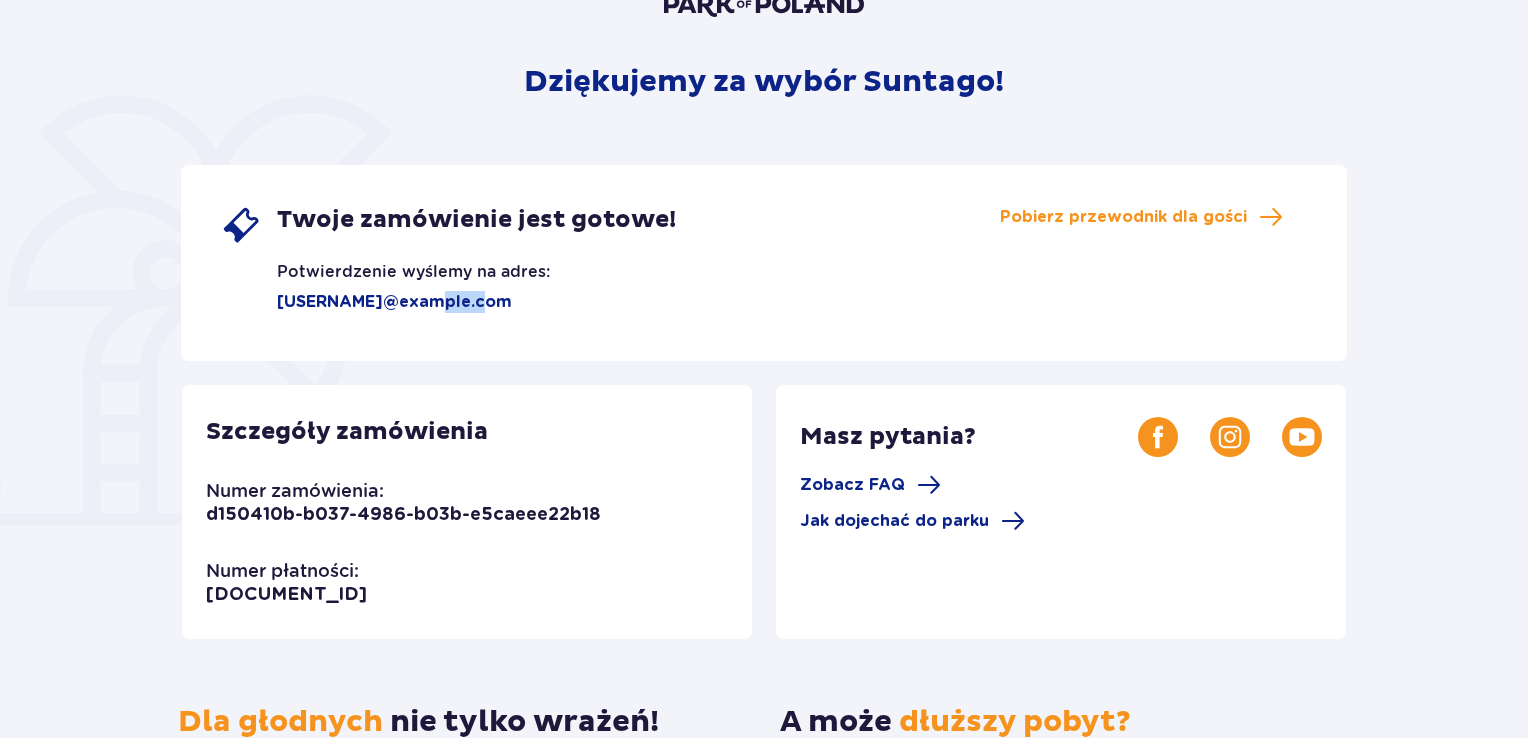 scroll, scrollTop: 234, scrollLeft: 0, axis: vertical 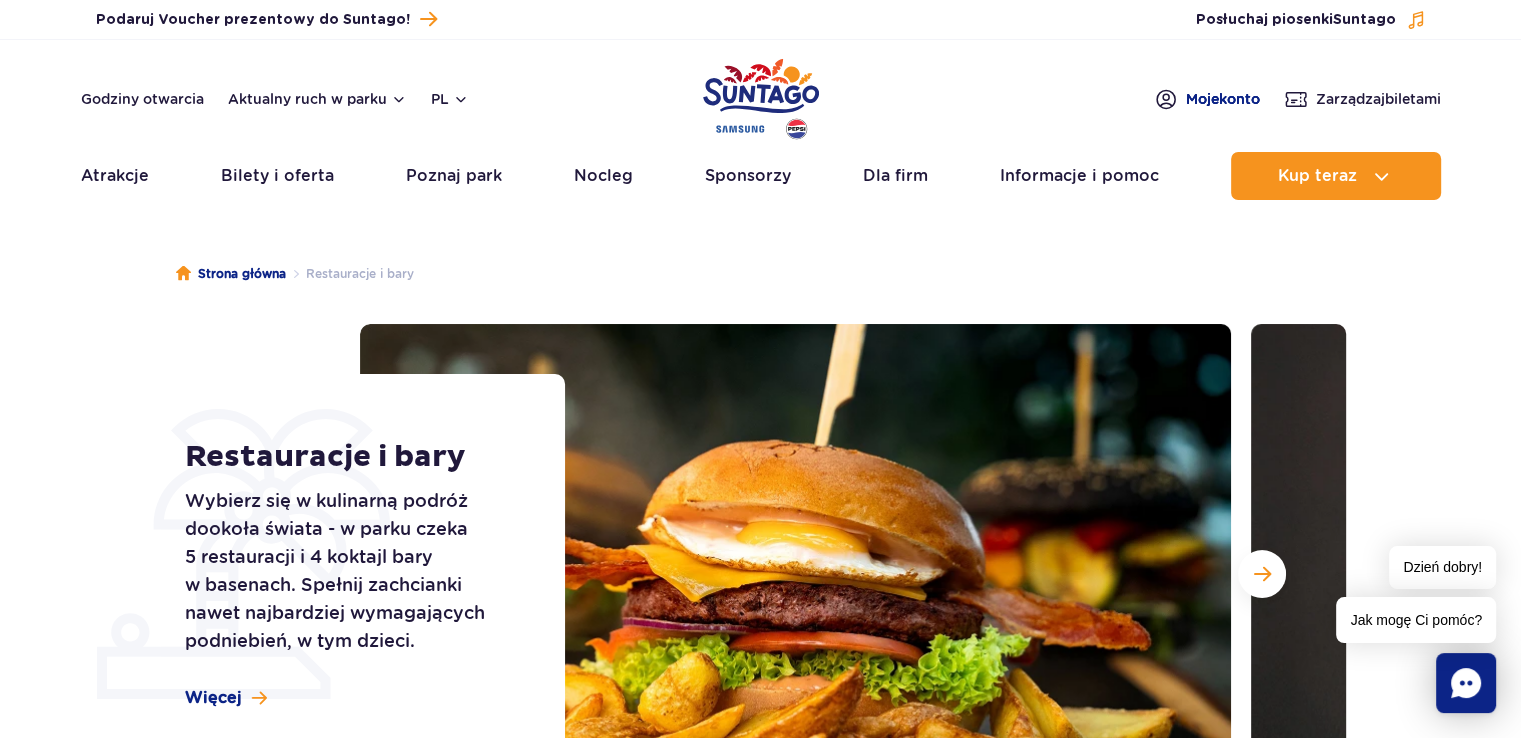 click on "Moje  konto" at bounding box center (1223, 99) 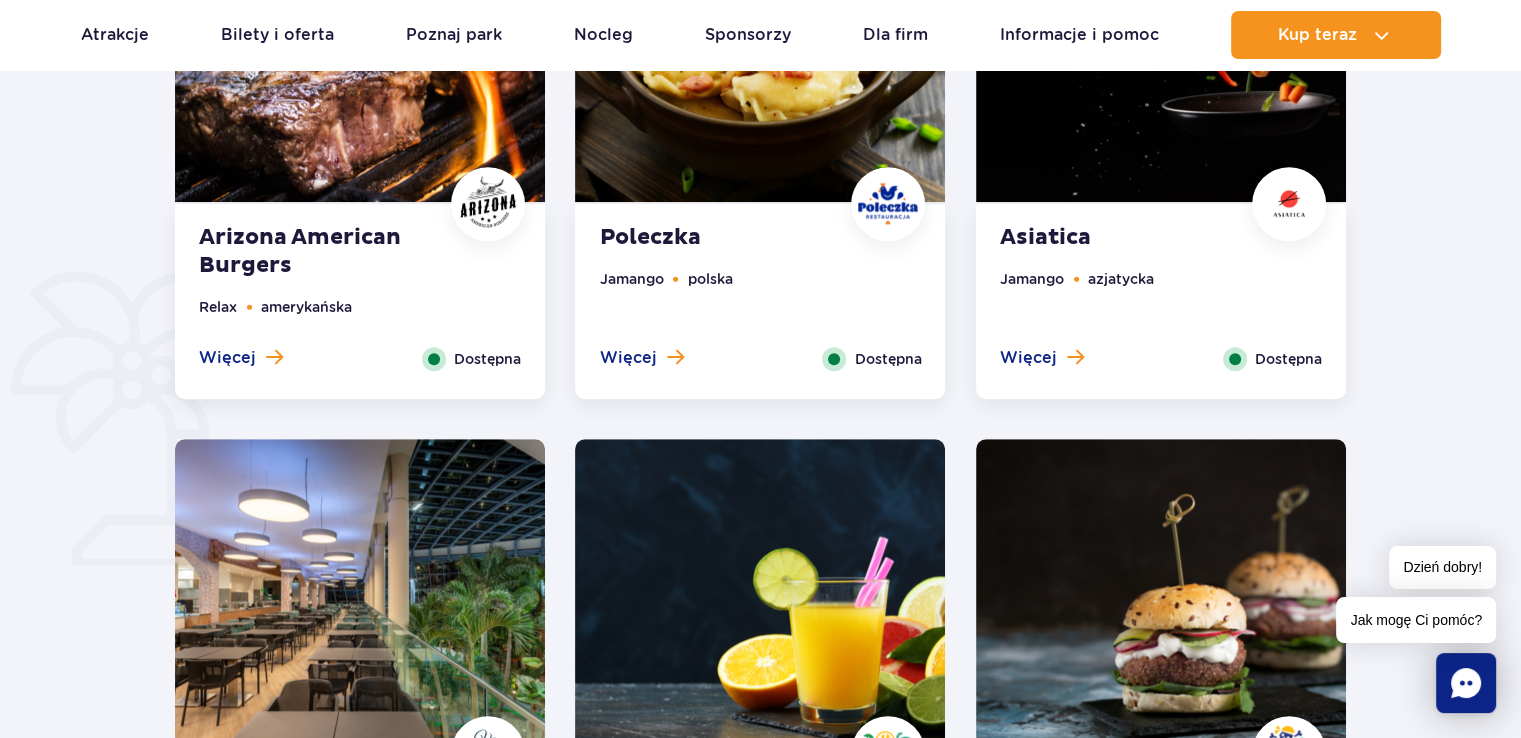 scroll, scrollTop: 1020, scrollLeft: 0, axis: vertical 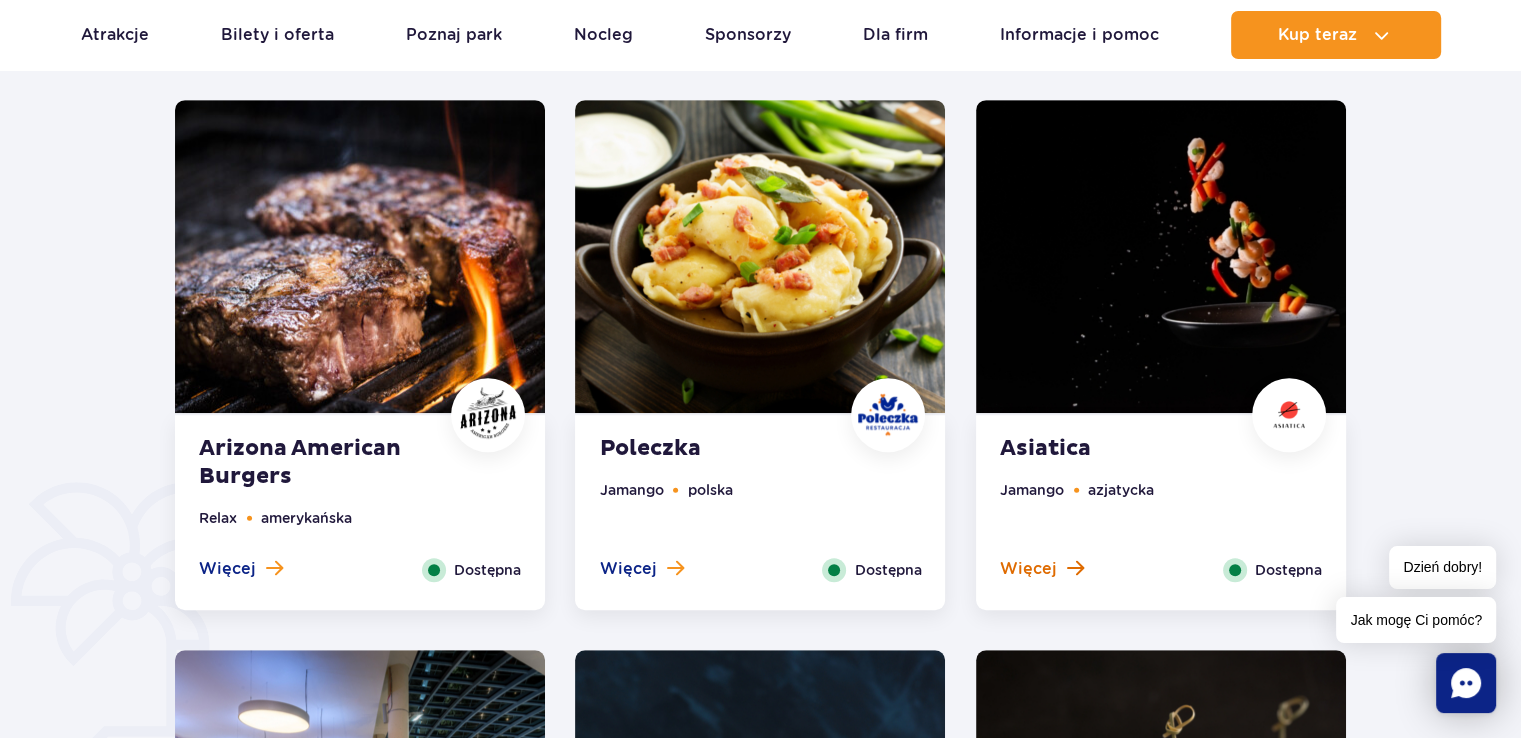 click on "Więcej" at bounding box center (1028, 569) 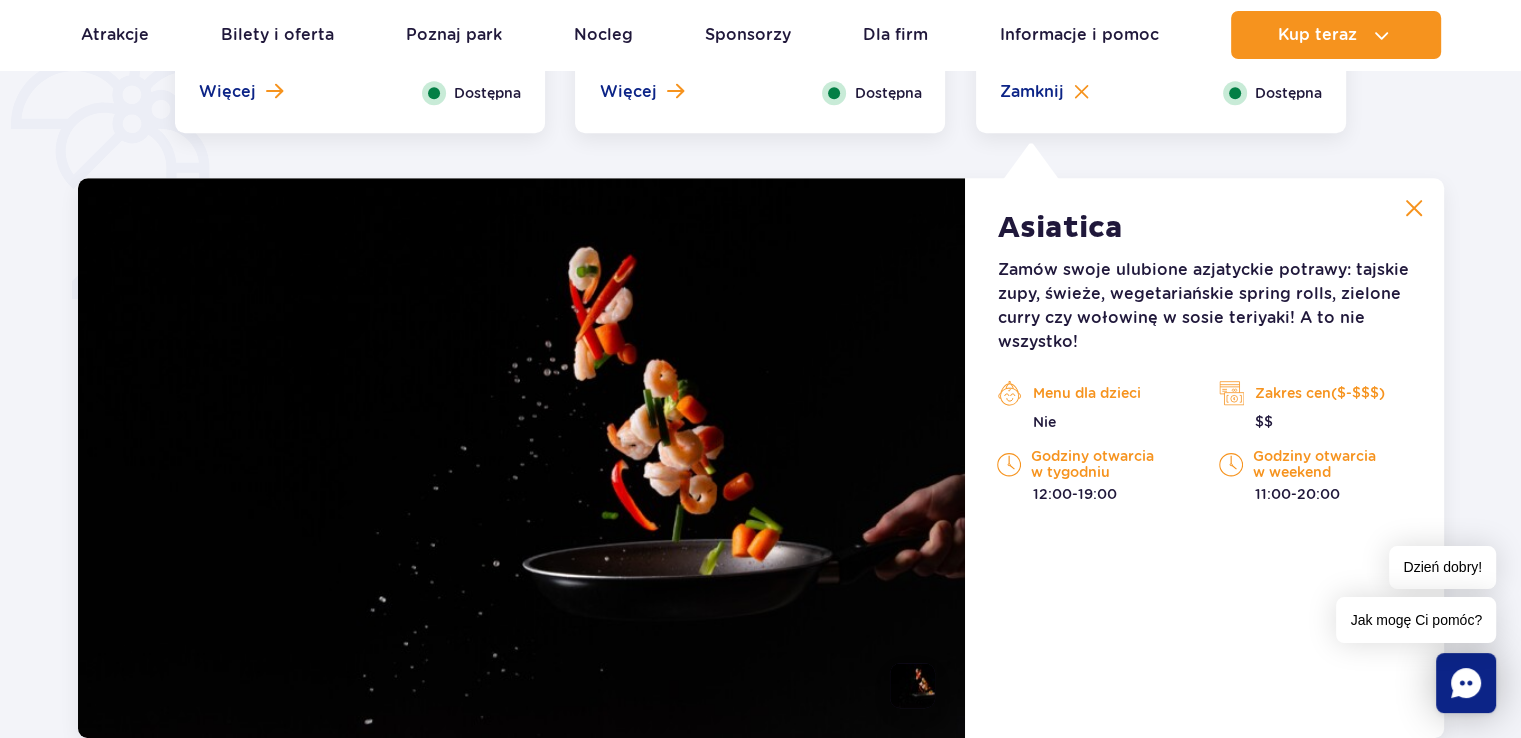 scroll, scrollTop: 1555, scrollLeft: 0, axis: vertical 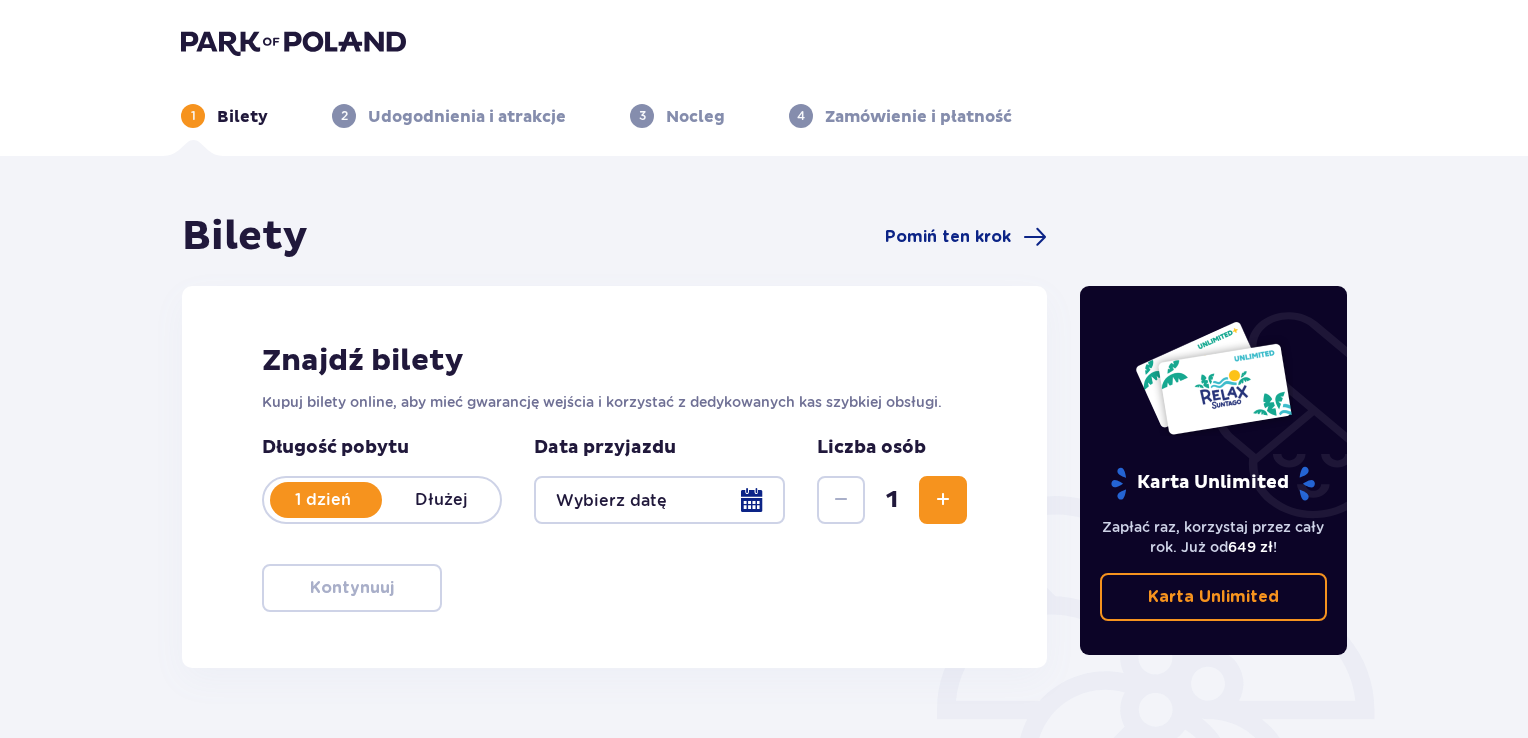 click at bounding box center (659, 500) 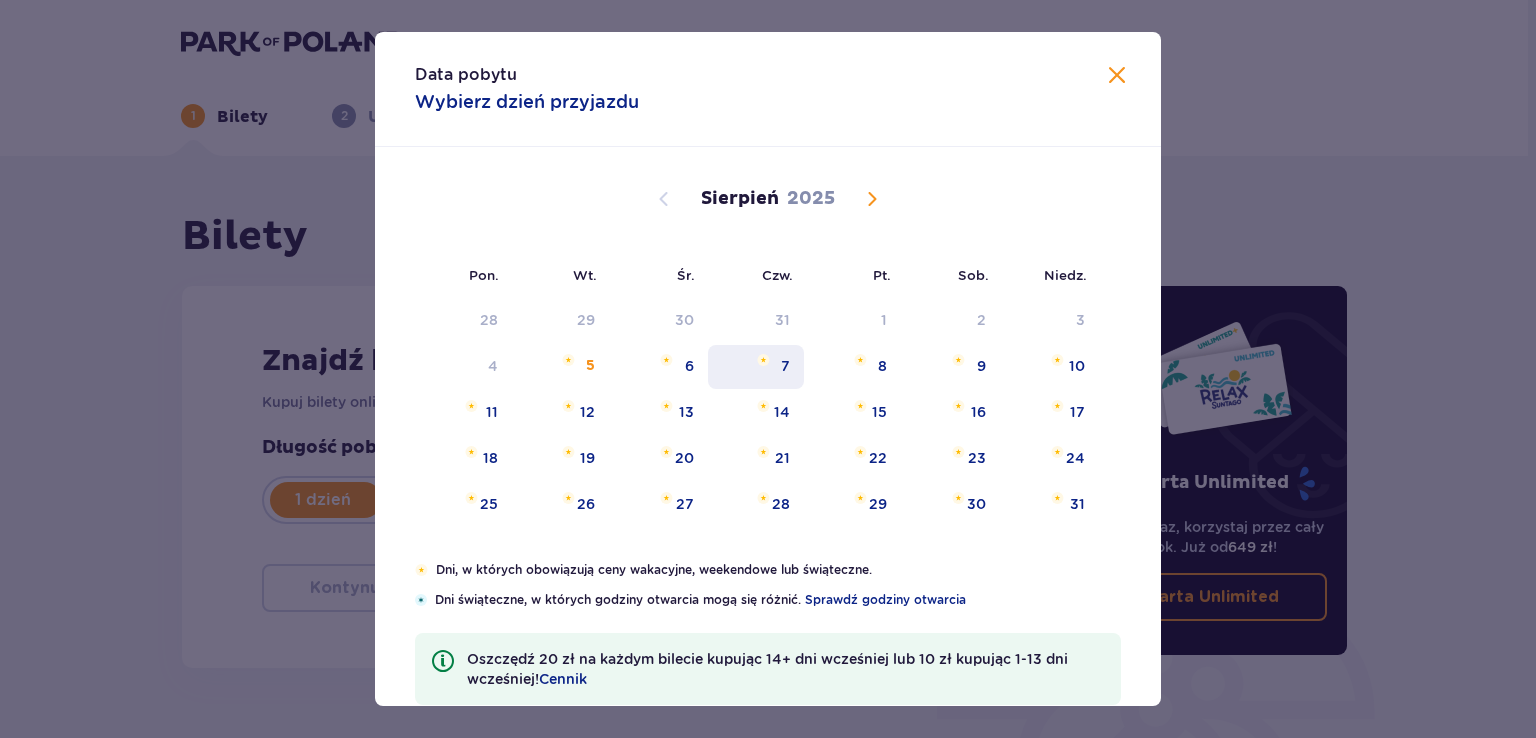 click on "7" at bounding box center [756, 367] 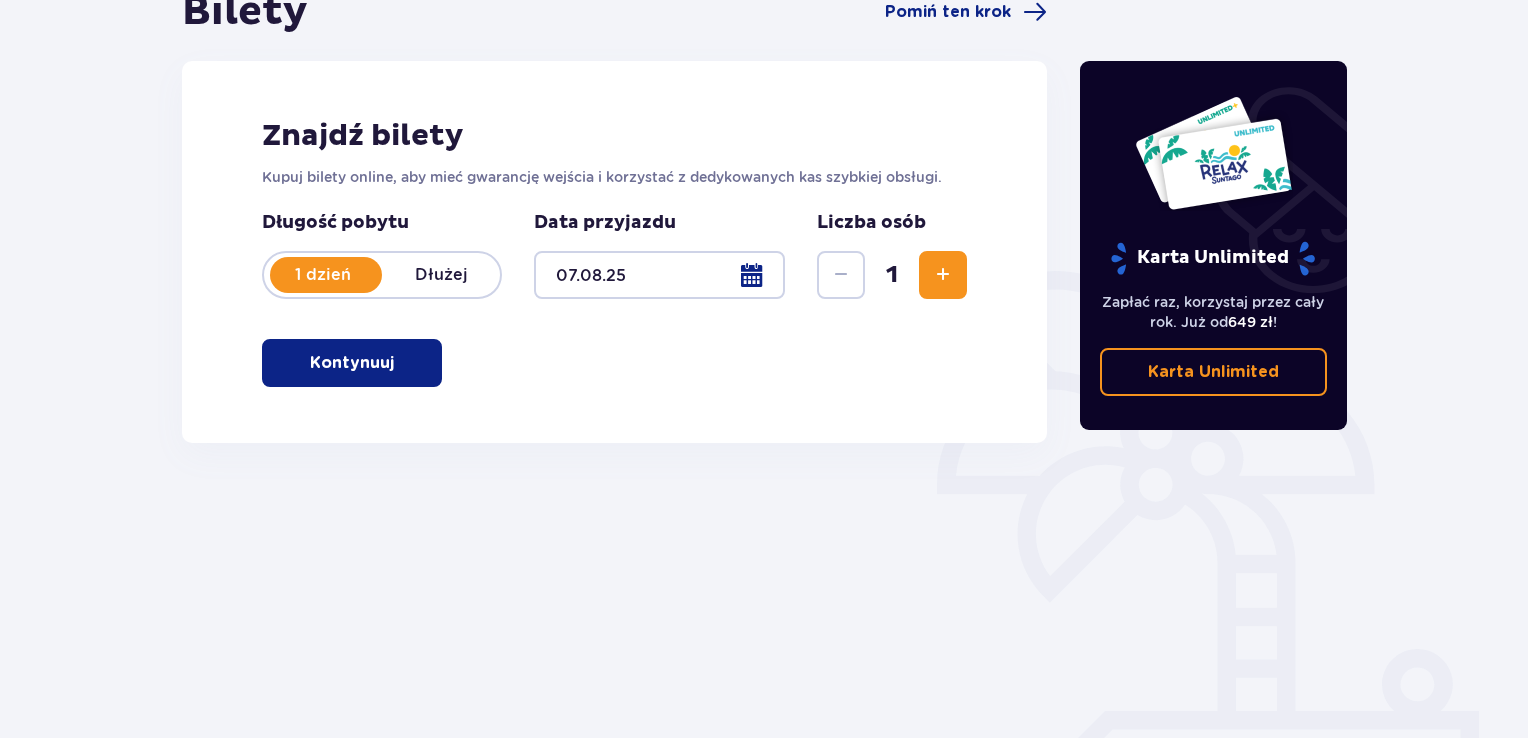 scroll, scrollTop: 281, scrollLeft: 0, axis: vertical 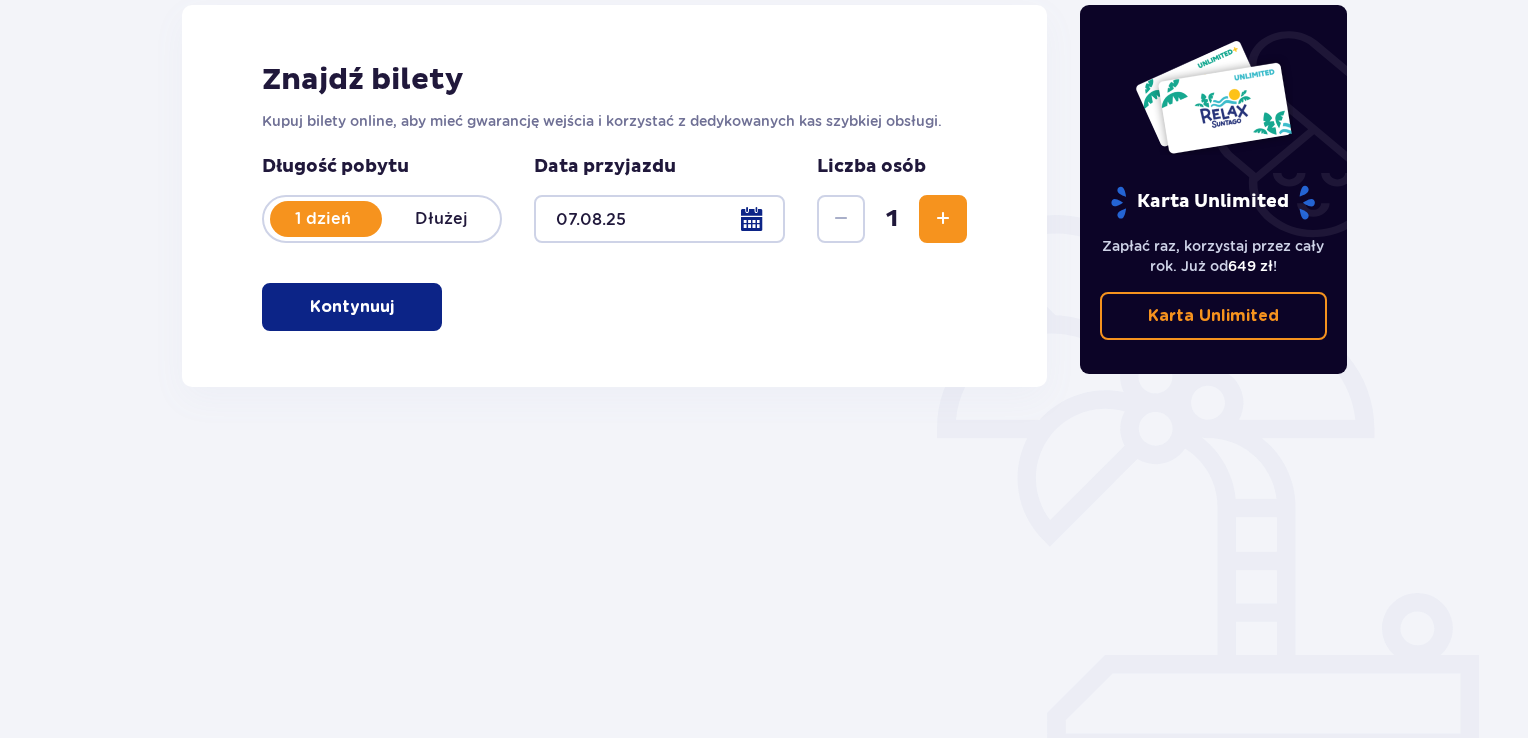 click at bounding box center (398, 307) 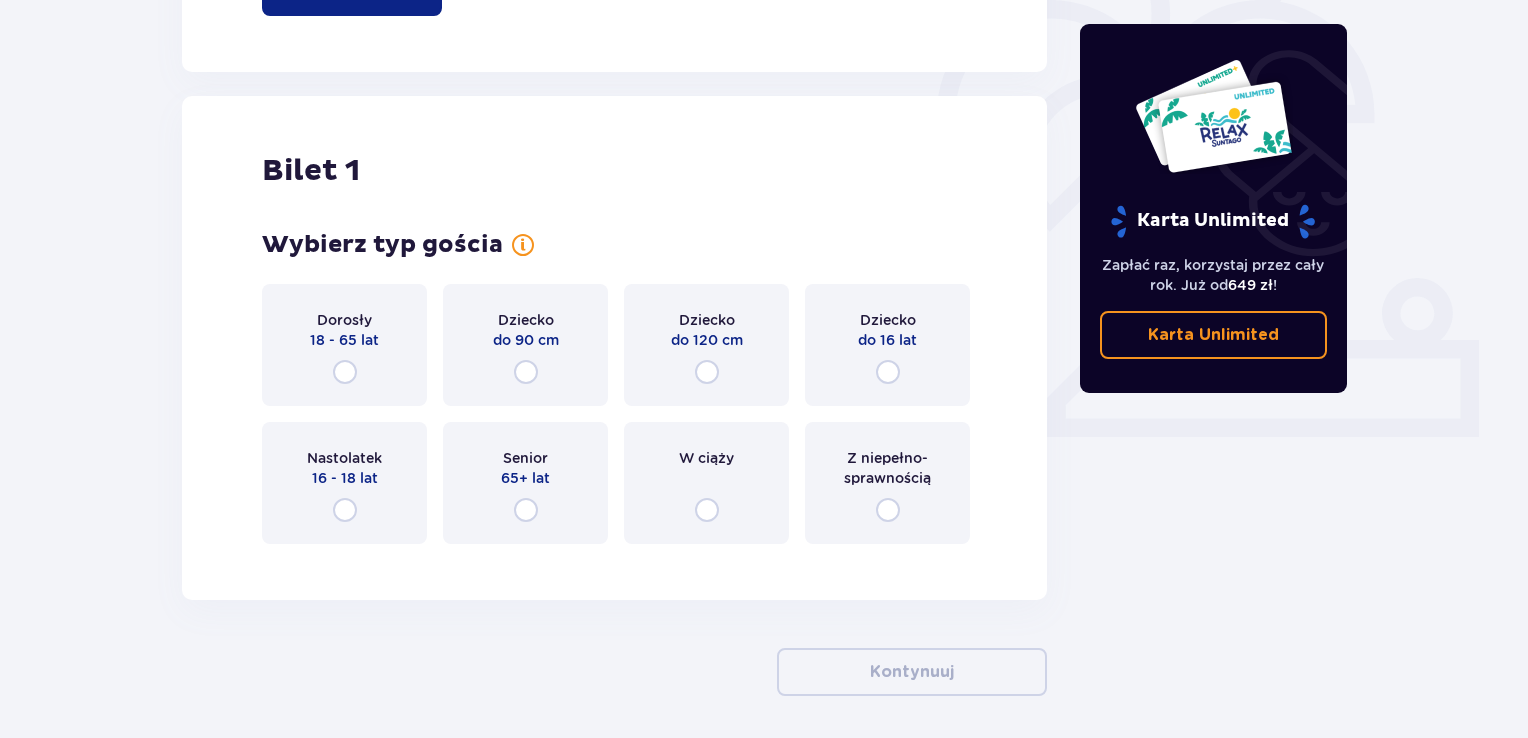 scroll, scrollTop: 668, scrollLeft: 0, axis: vertical 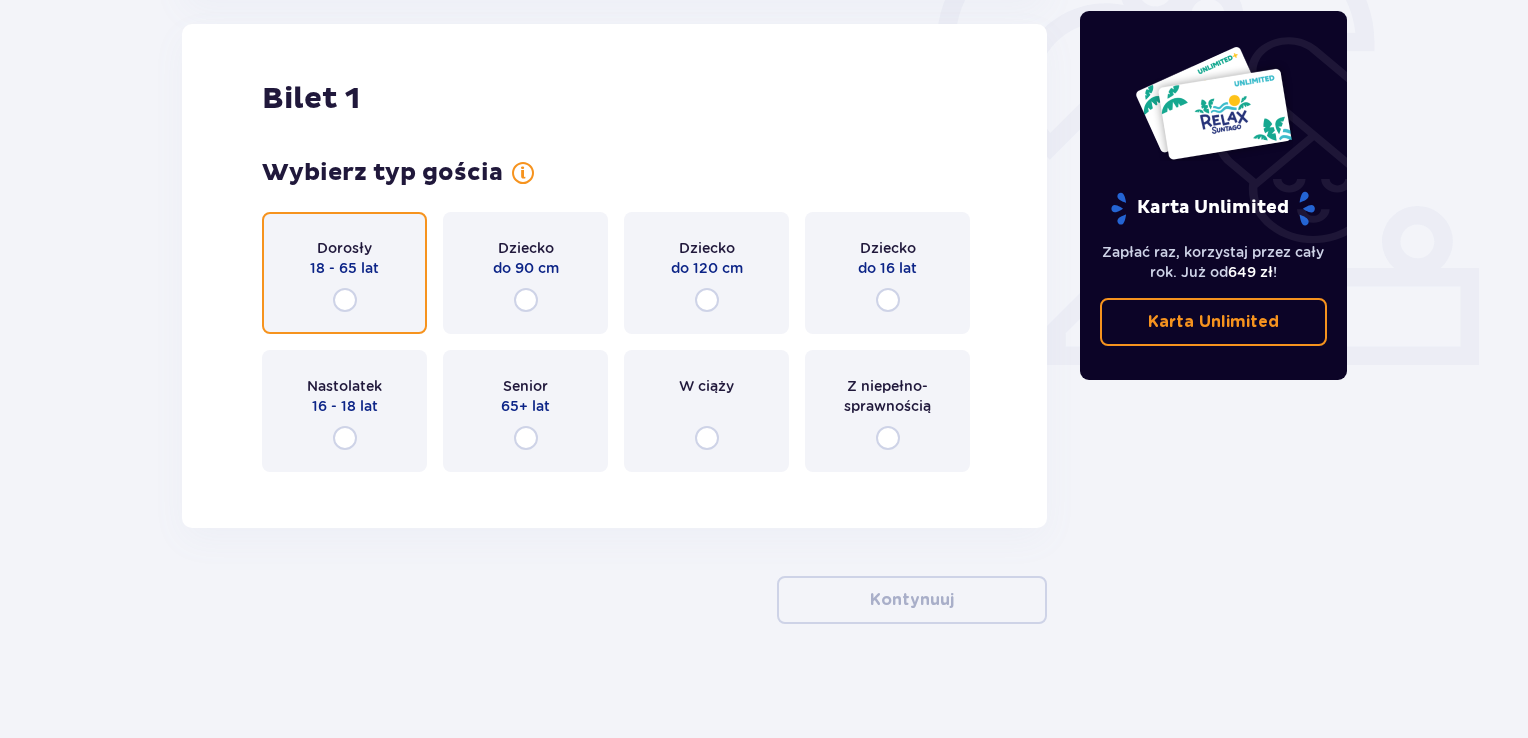 click at bounding box center [345, 300] 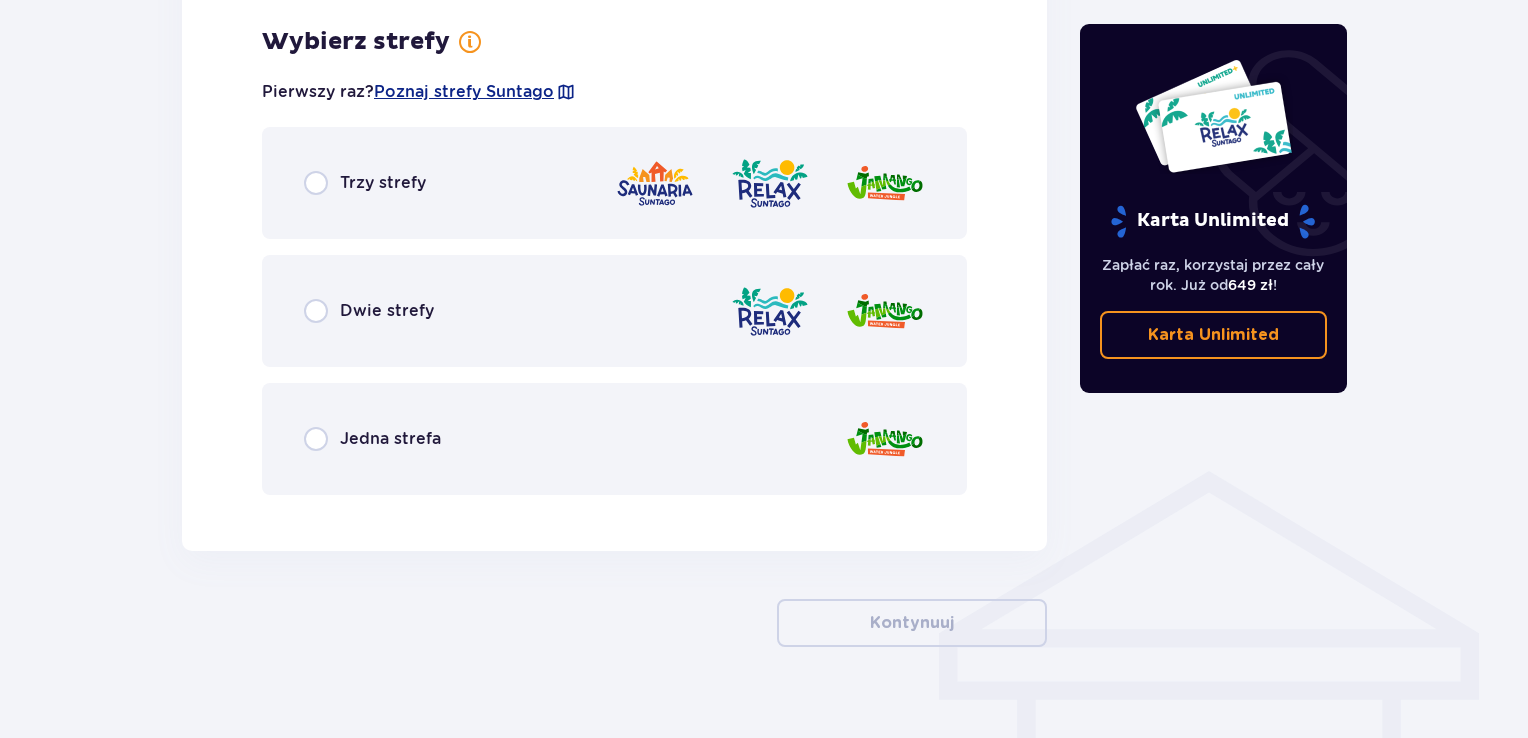 scroll, scrollTop: 1156, scrollLeft: 0, axis: vertical 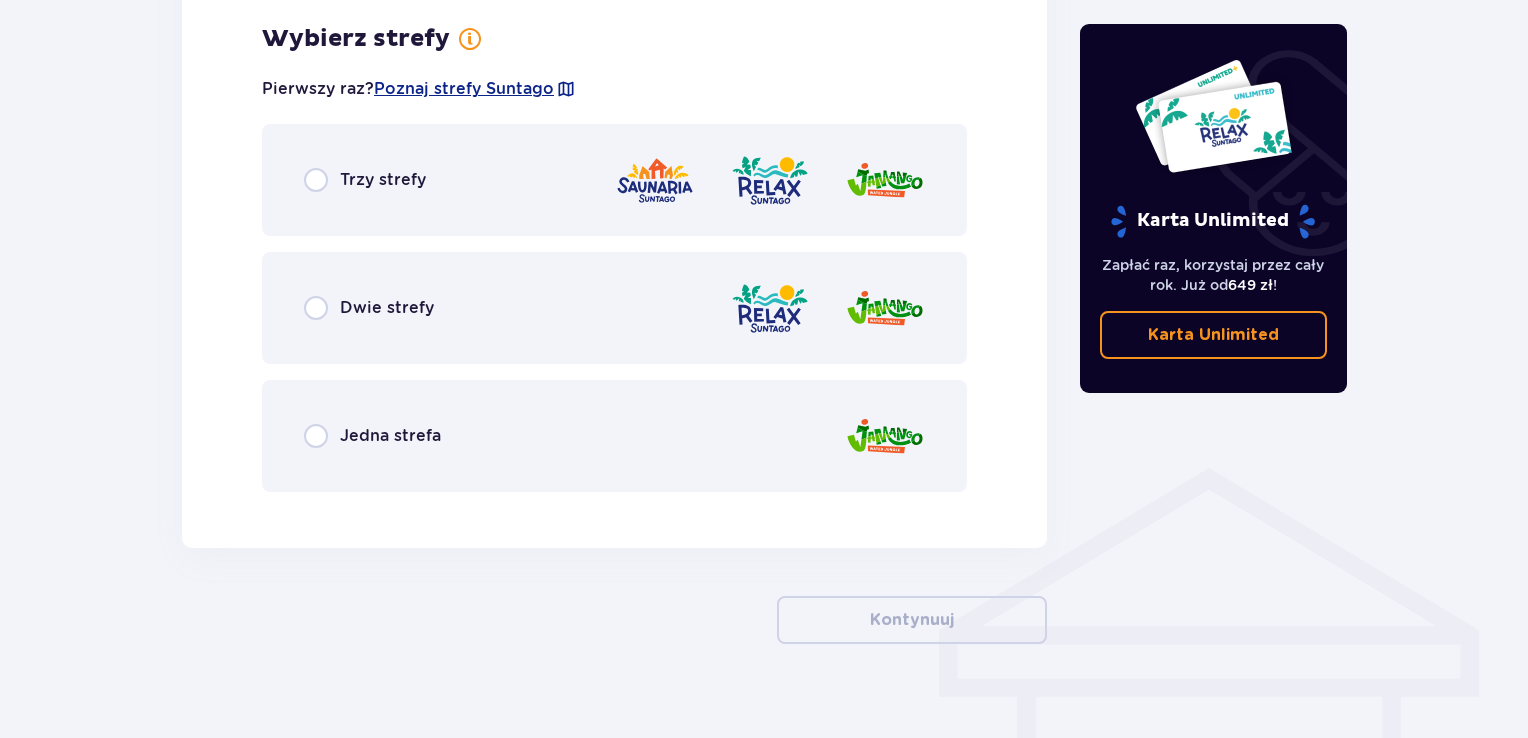 click on "Dwie strefy" at bounding box center (369, 308) 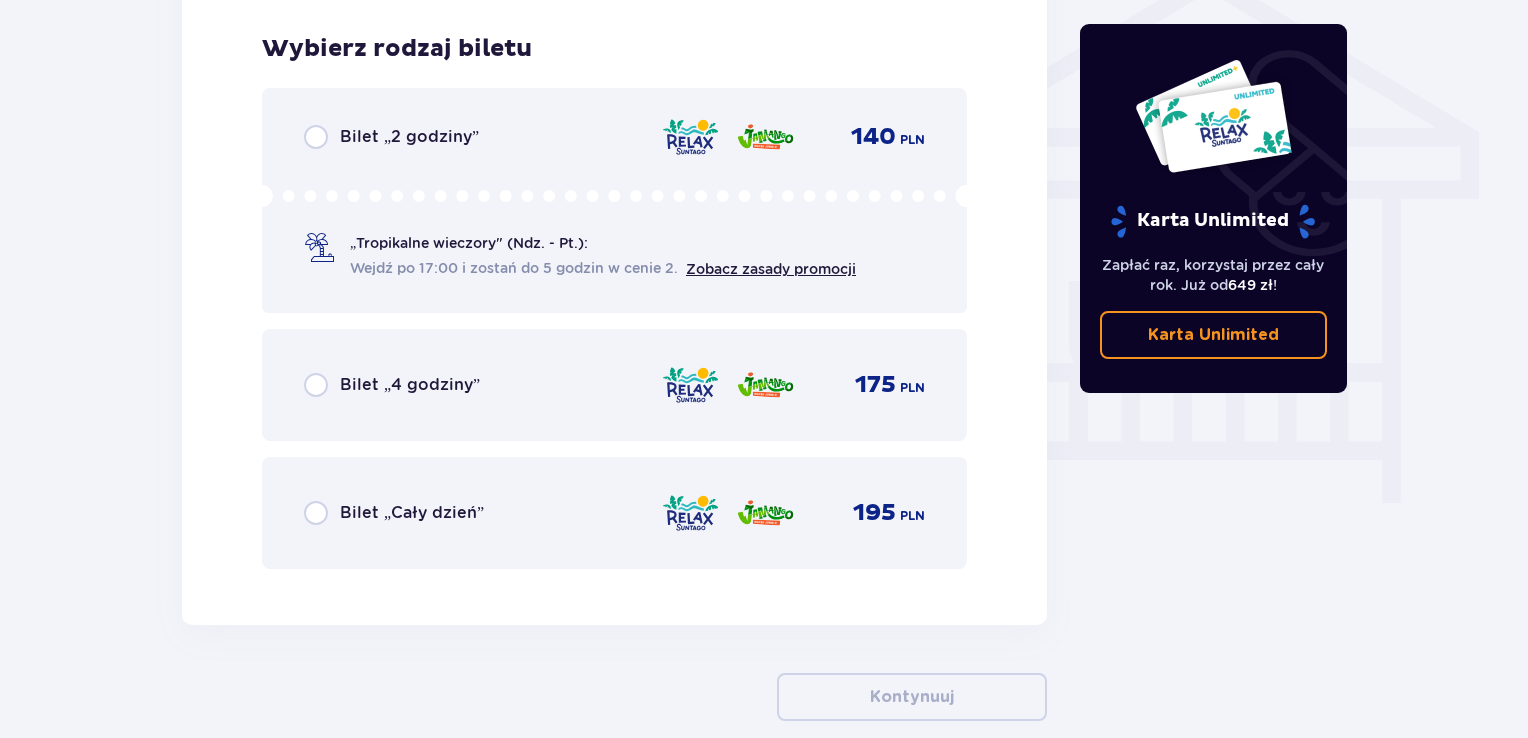 scroll, scrollTop: 1664, scrollLeft: 0, axis: vertical 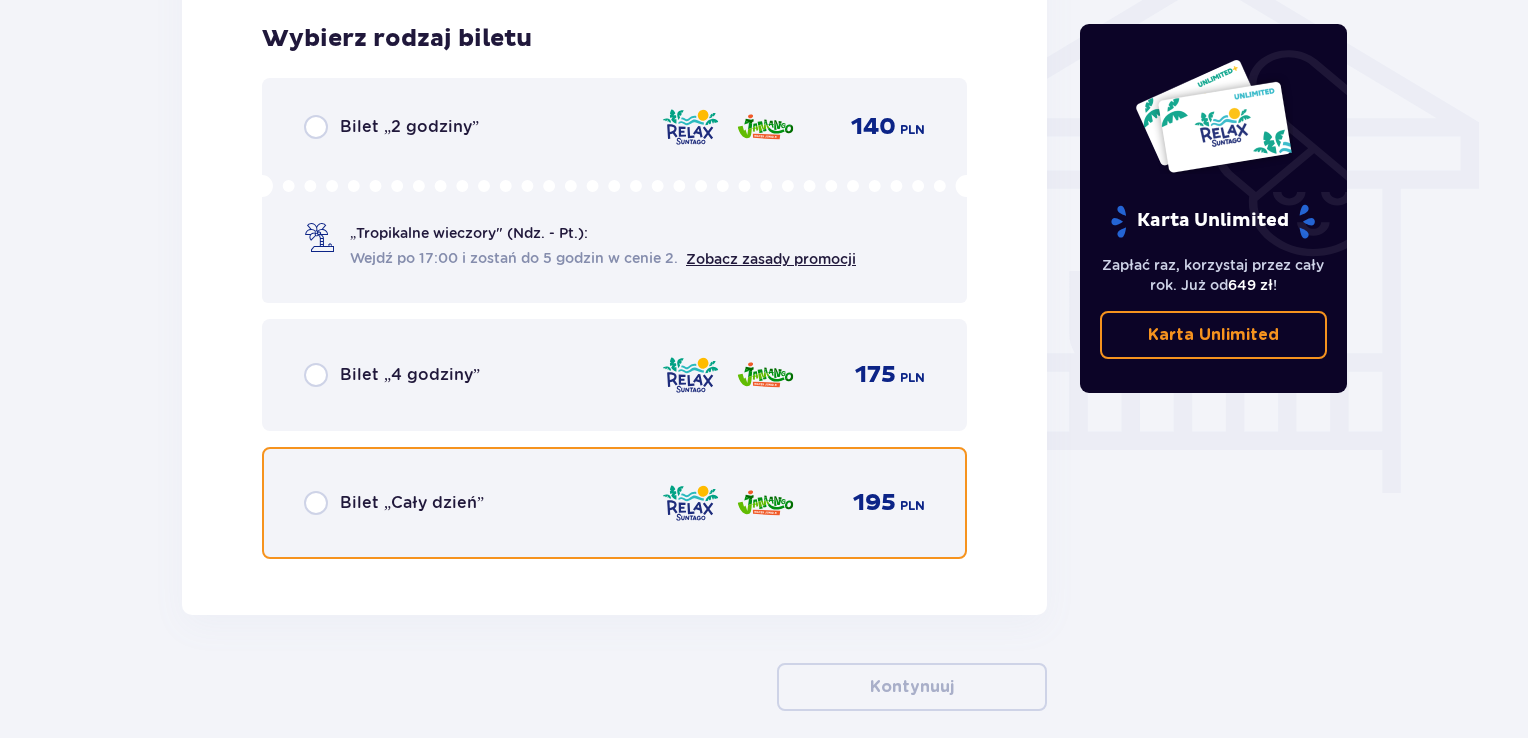click at bounding box center [316, 503] 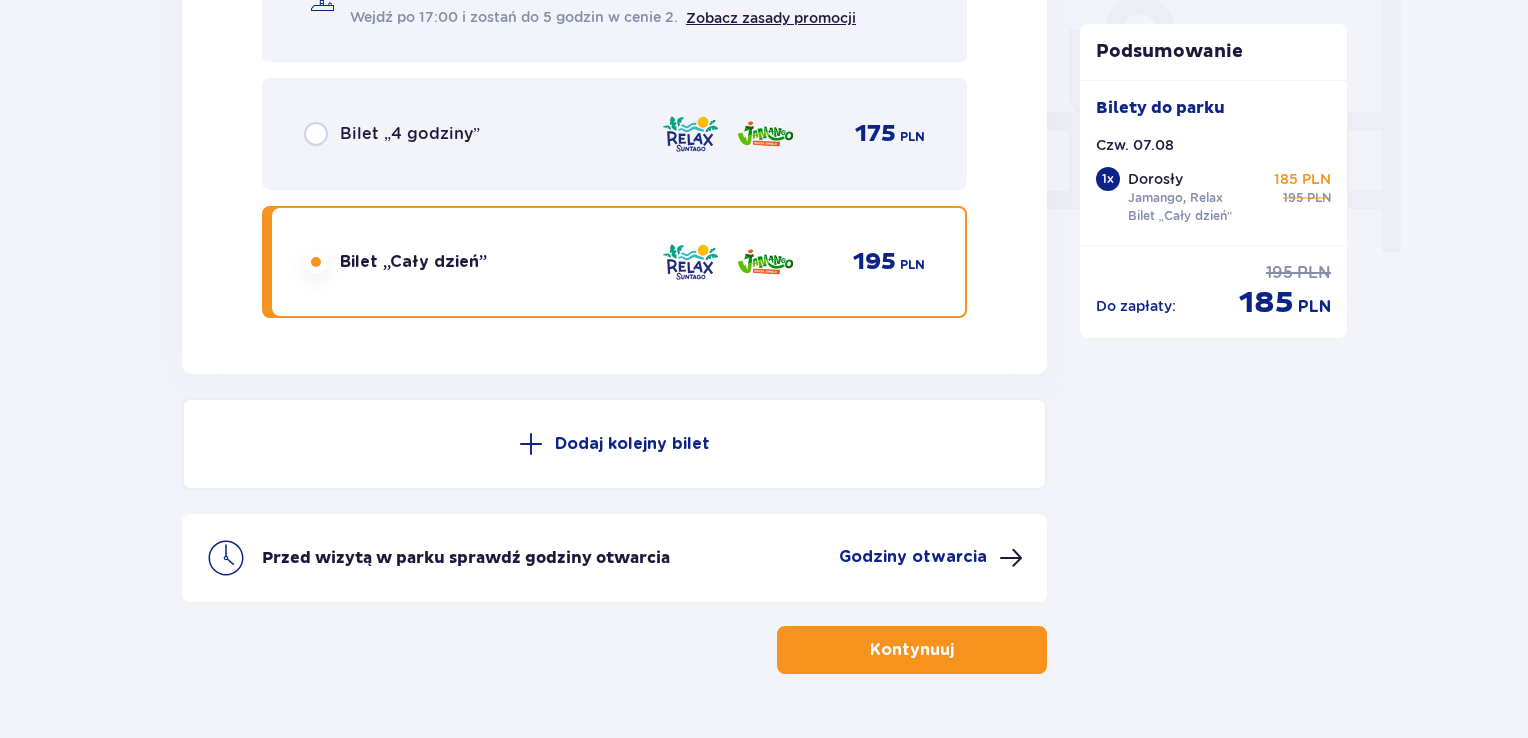 scroll, scrollTop: 1960, scrollLeft: 0, axis: vertical 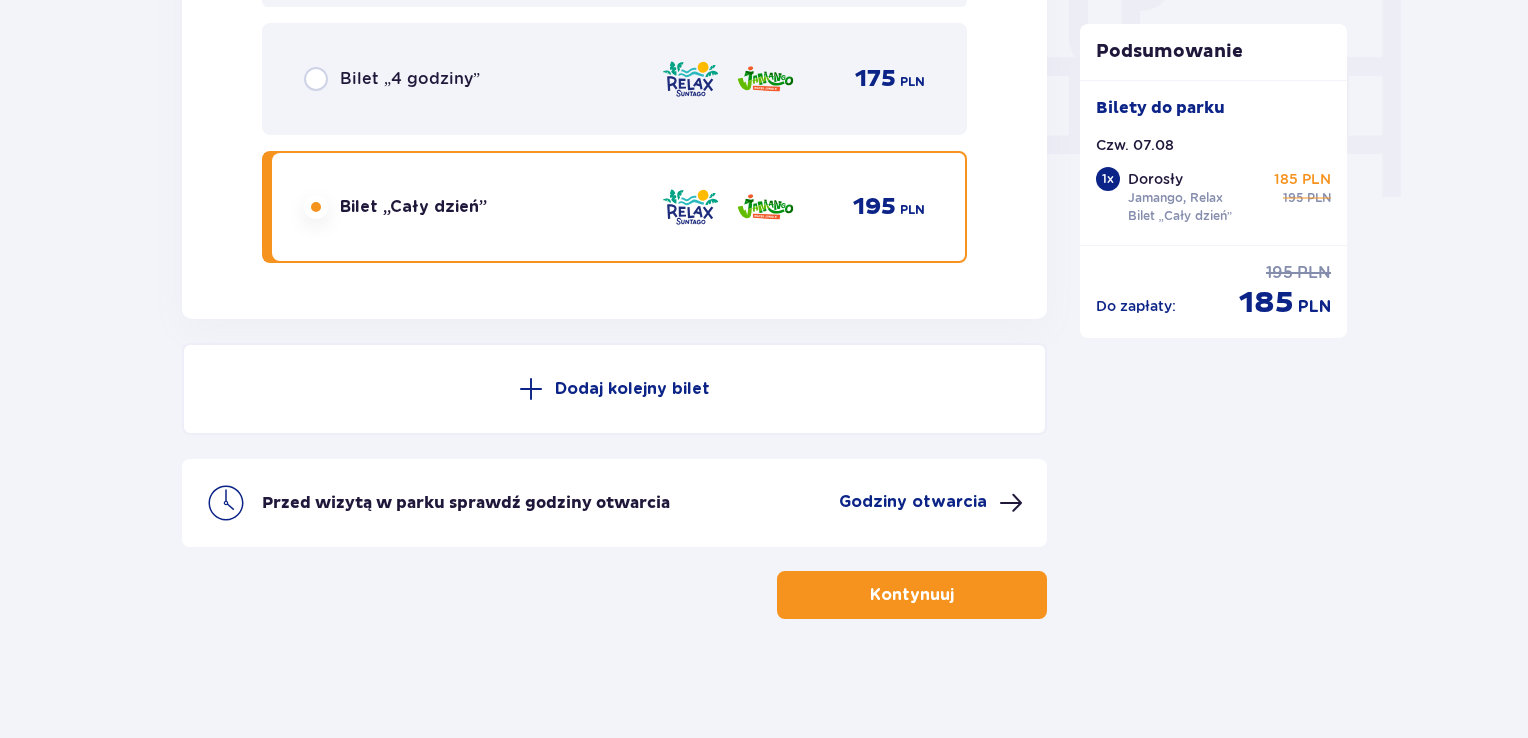 click on "Kontynuuj" at bounding box center (912, 595) 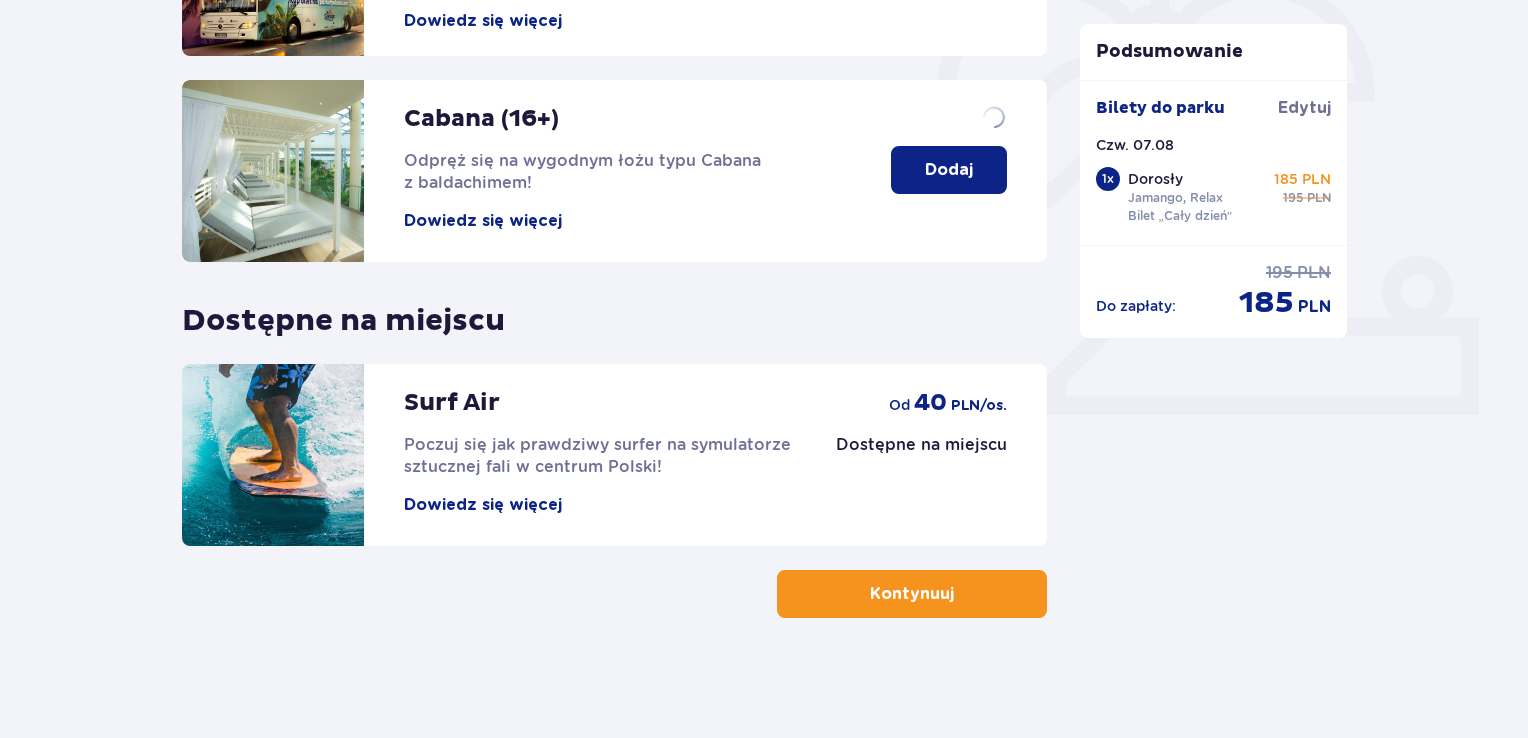 scroll, scrollTop: 0, scrollLeft: 0, axis: both 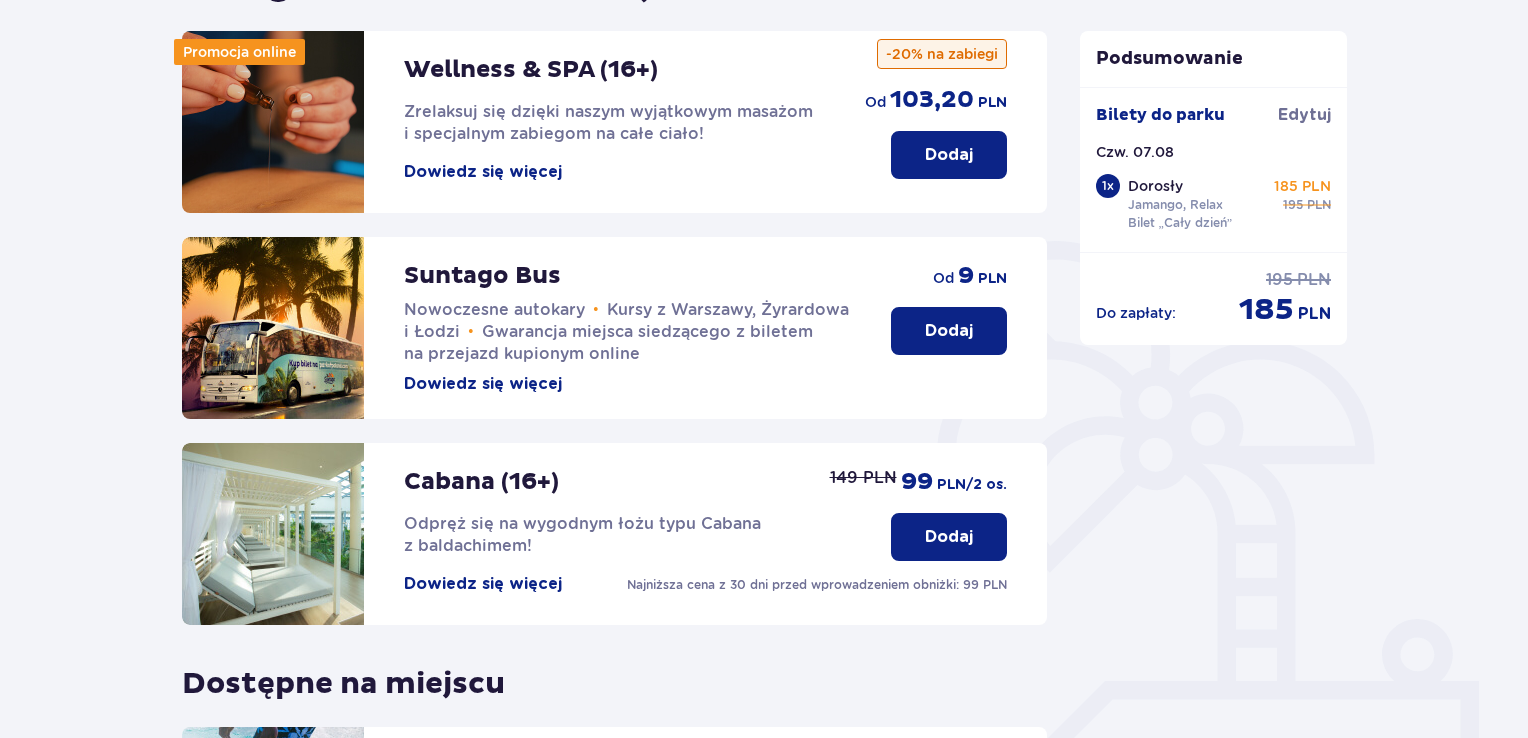 click on "Dodaj" at bounding box center [949, 331] 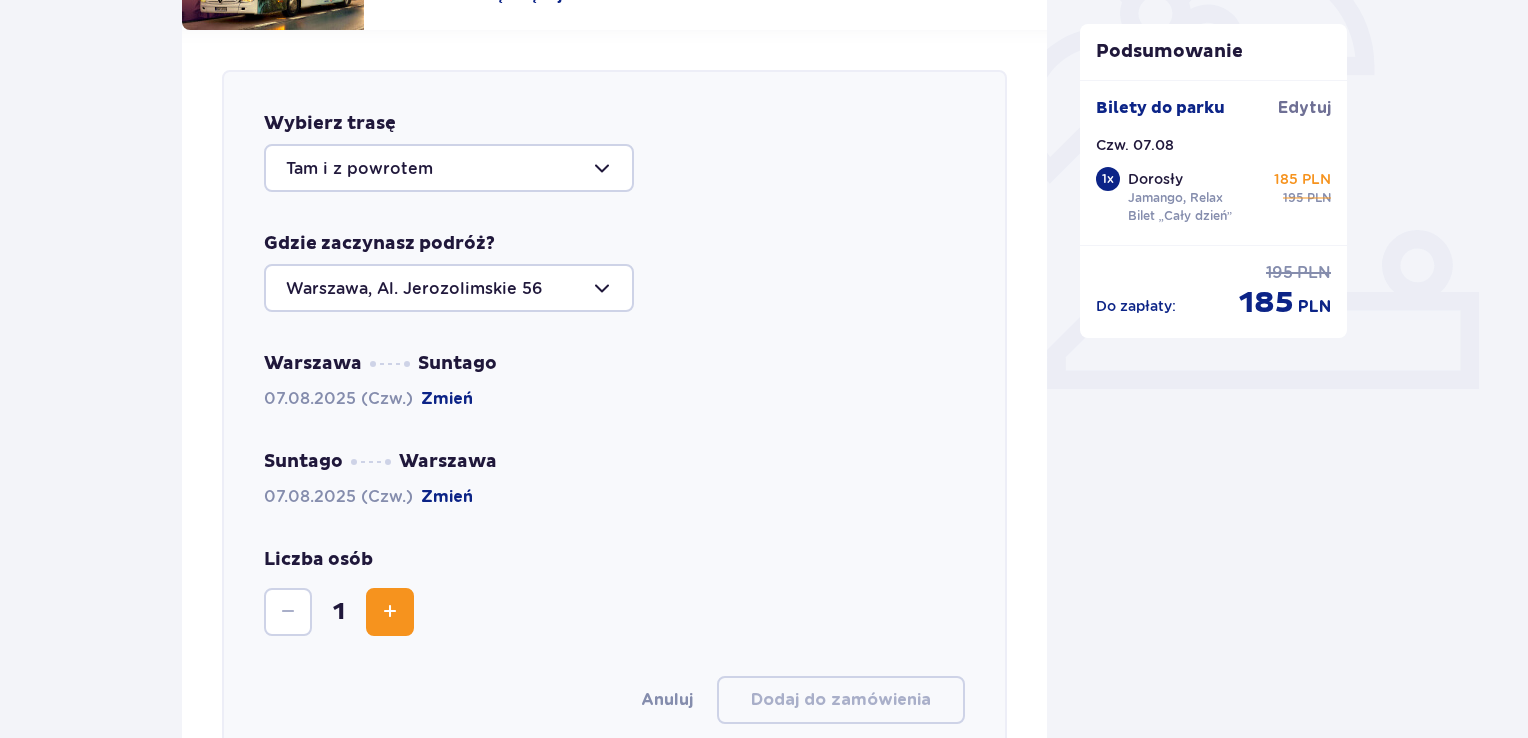scroll, scrollTop: 690, scrollLeft: 0, axis: vertical 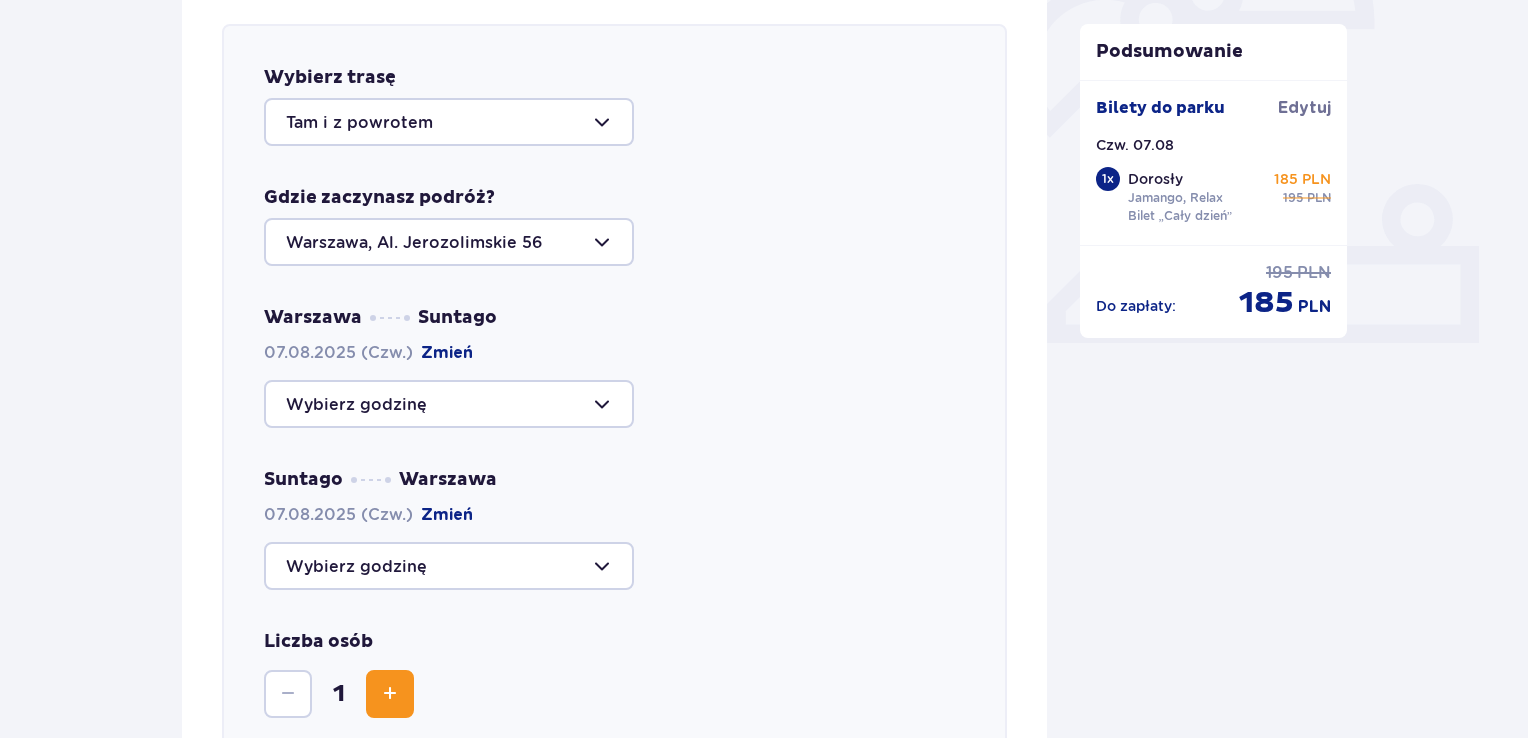 click at bounding box center (449, 404) 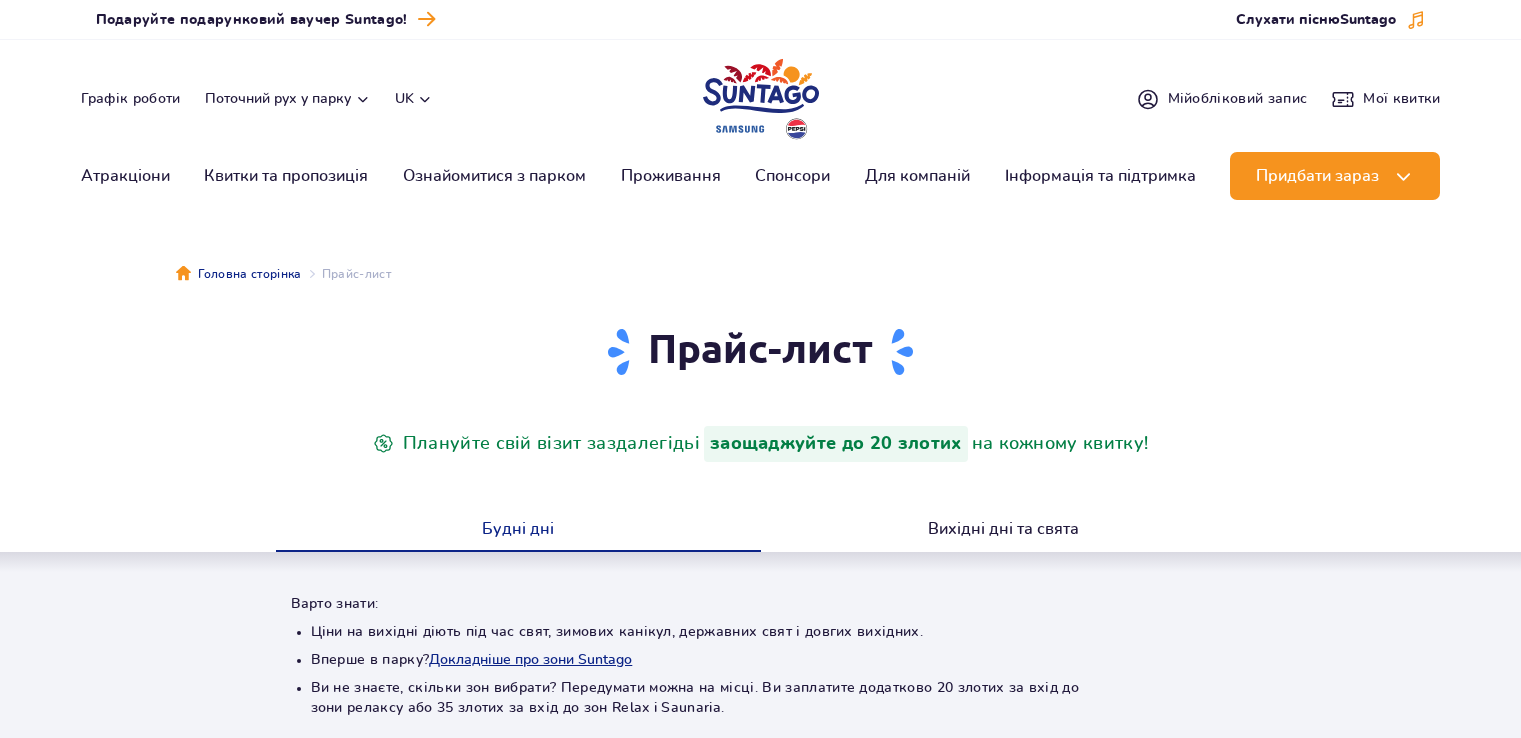 scroll, scrollTop: 0, scrollLeft: 0, axis: both 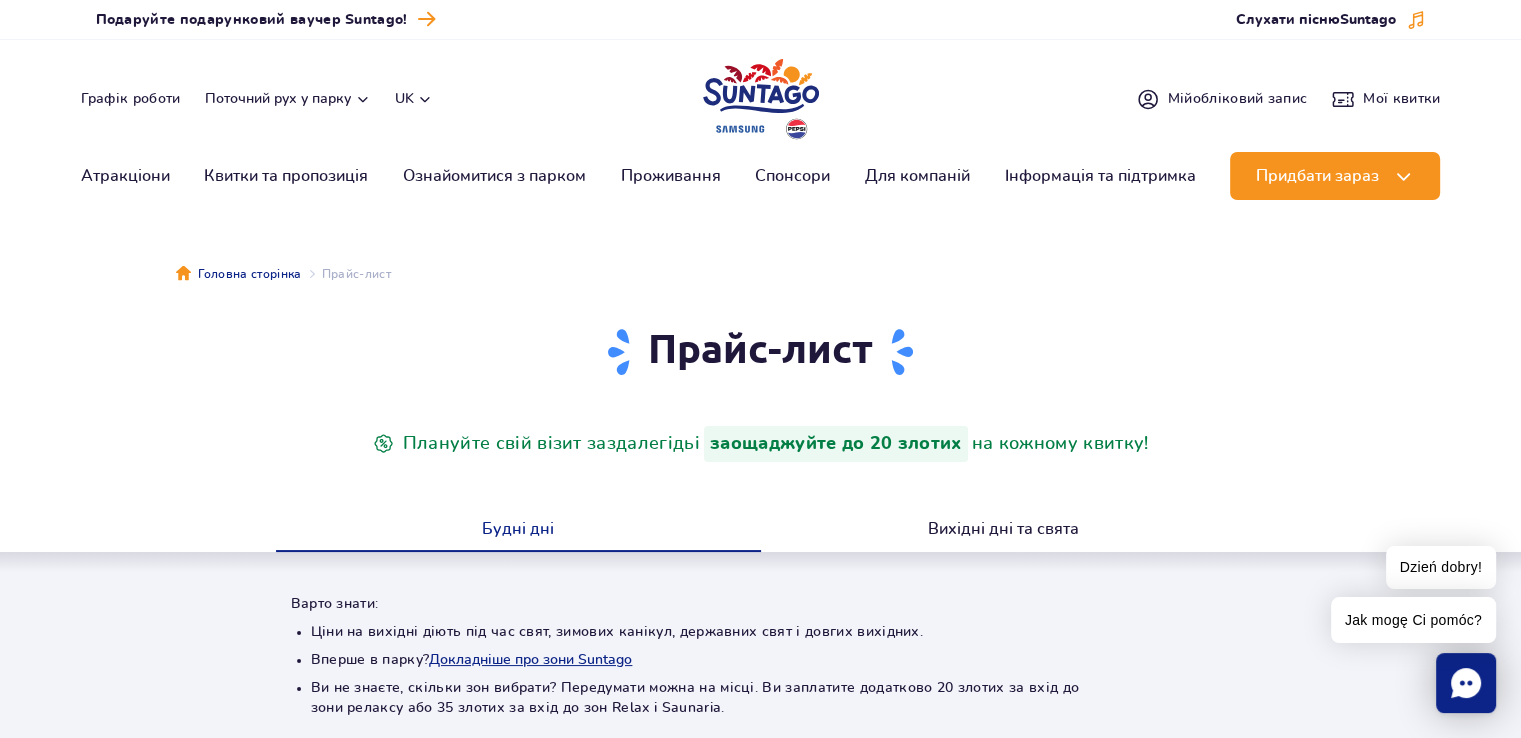 click on "uk" at bounding box center [414, 99] 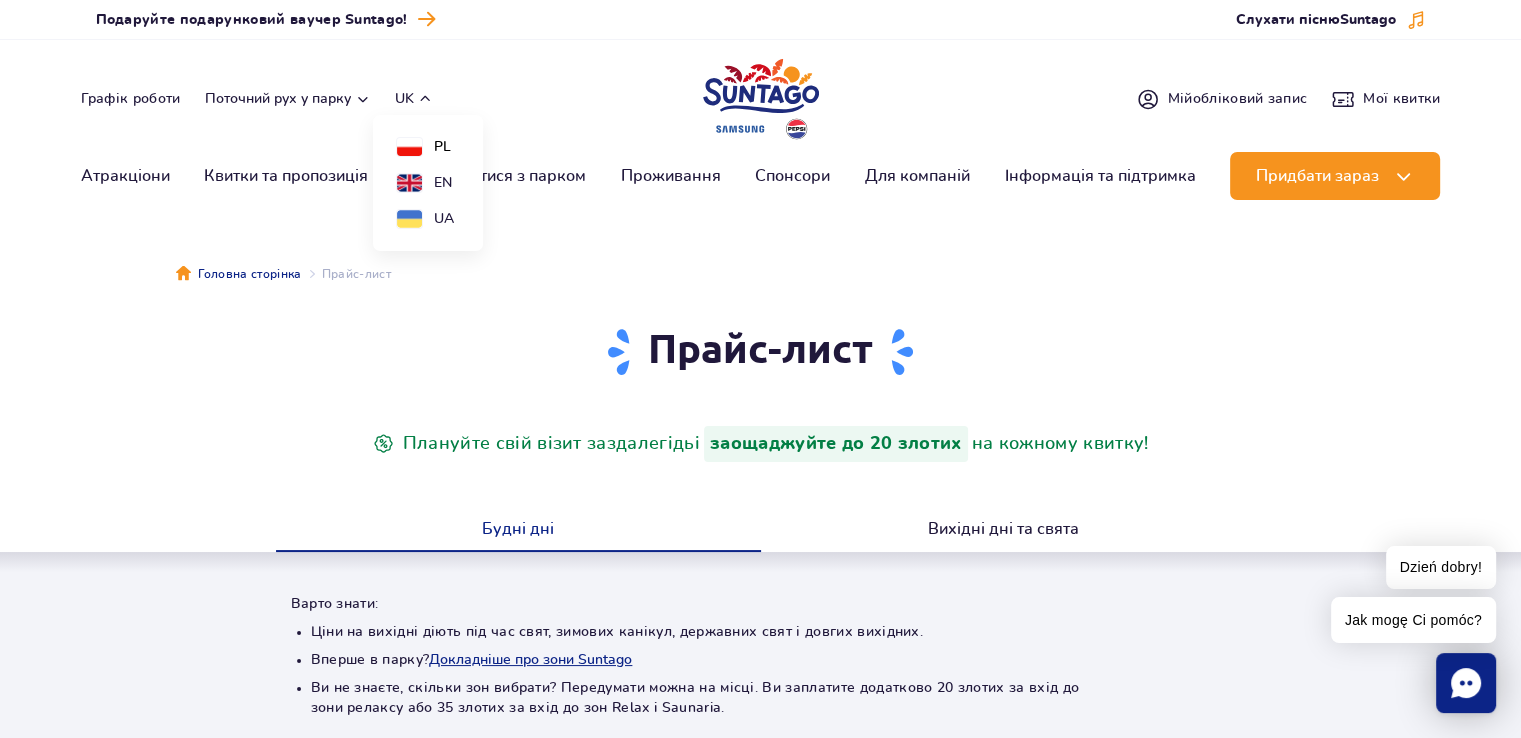 click on "PL" at bounding box center [424, 147] 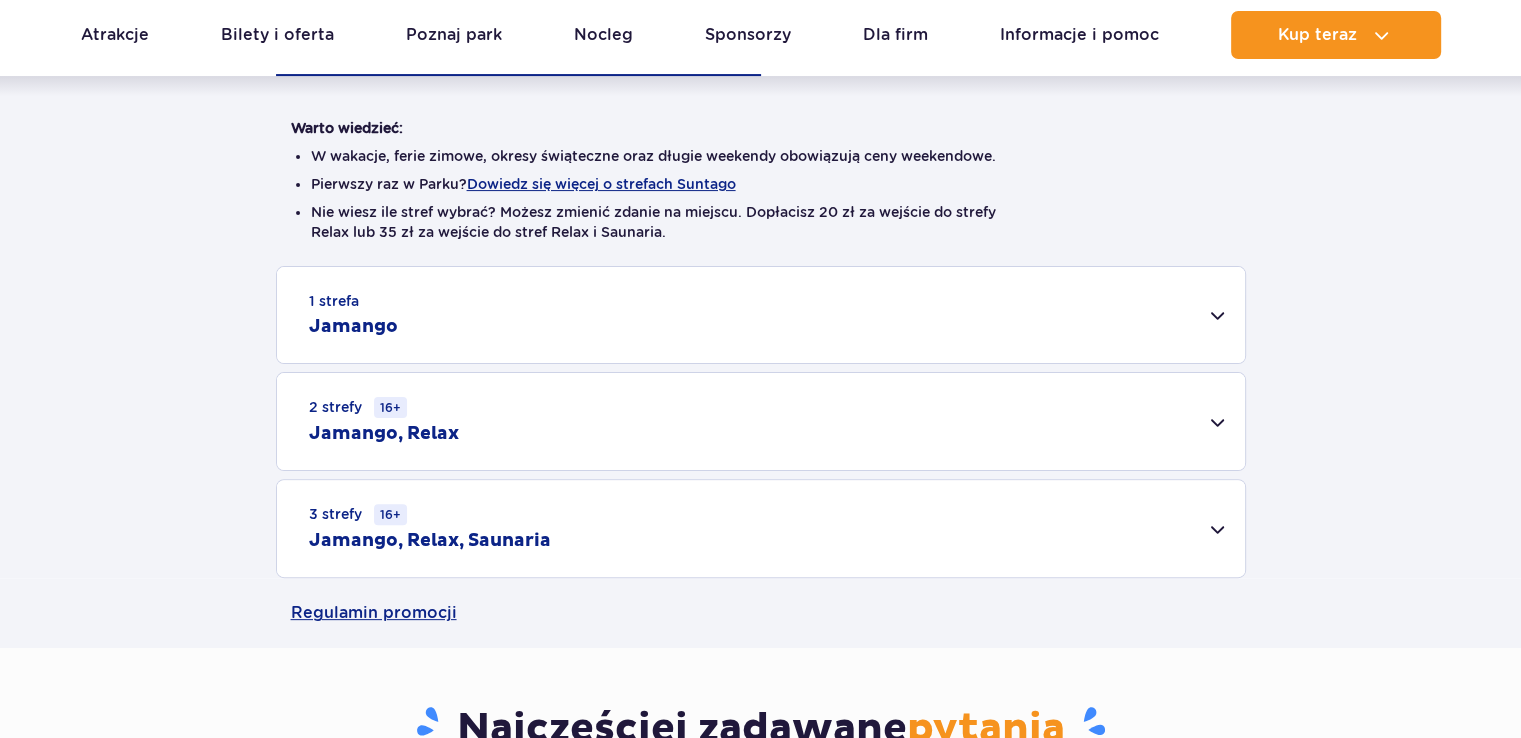 scroll, scrollTop: 0, scrollLeft: 0, axis: both 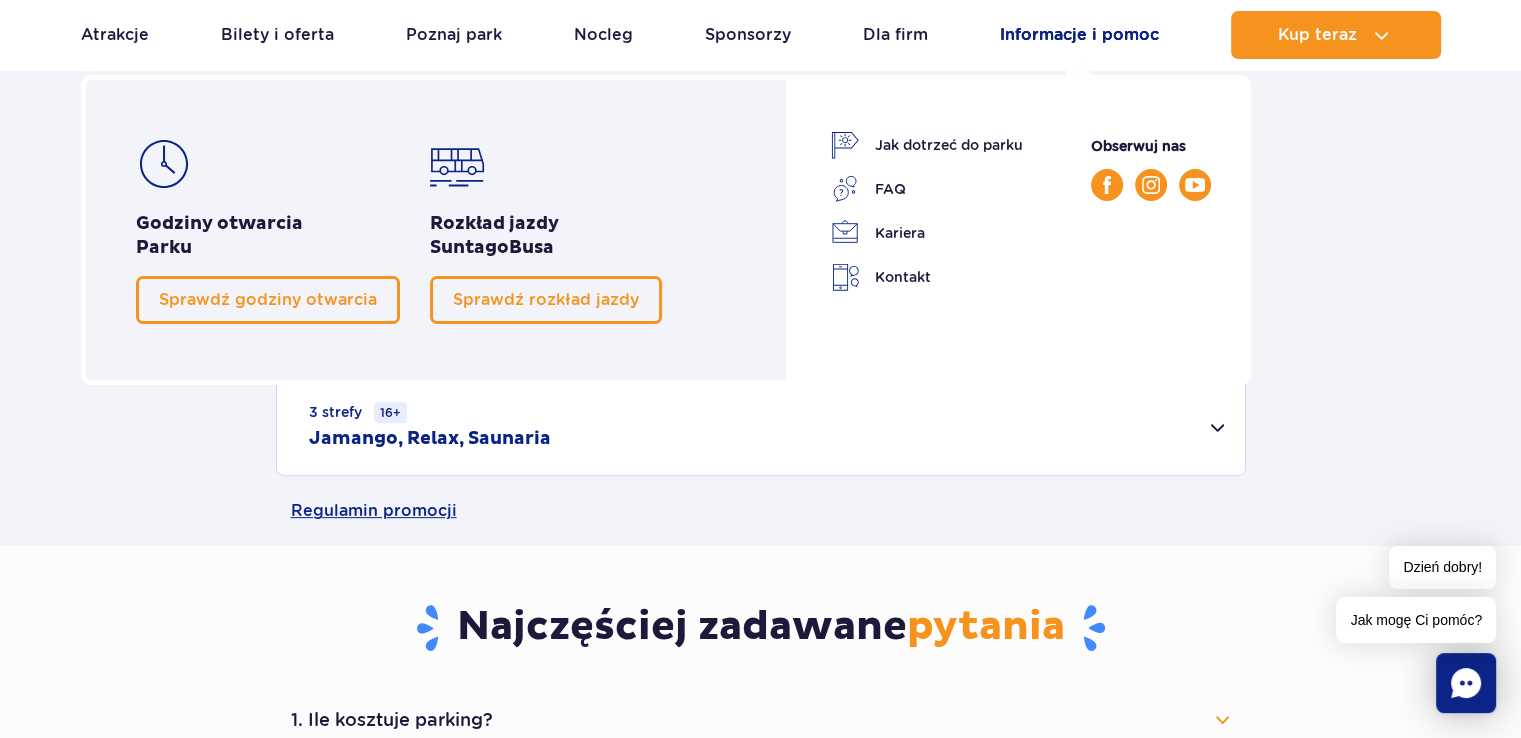 click on "Informacje i pomoc" at bounding box center [1079, 35] 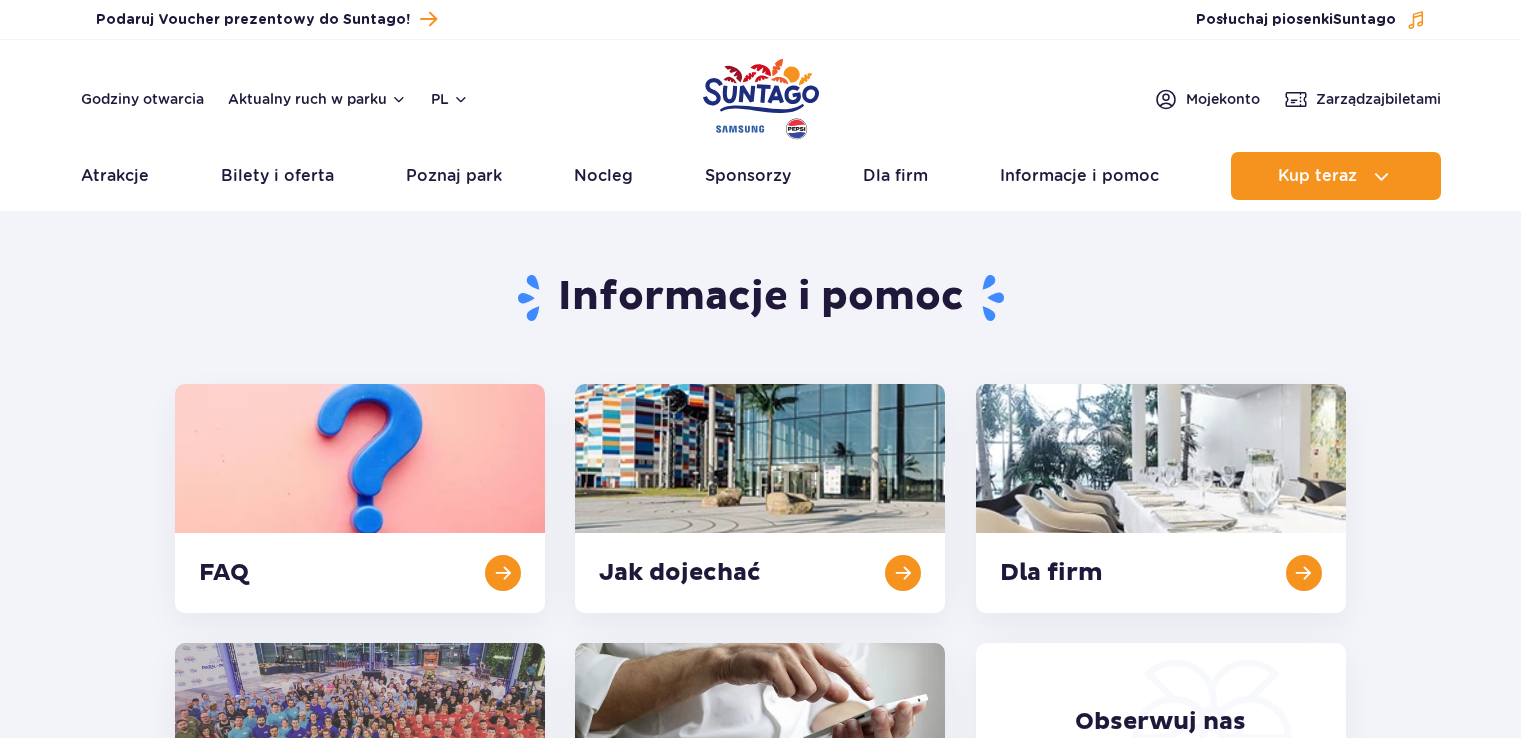 scroll, scrollTop: 0, scrollLeft: 0, axis: both 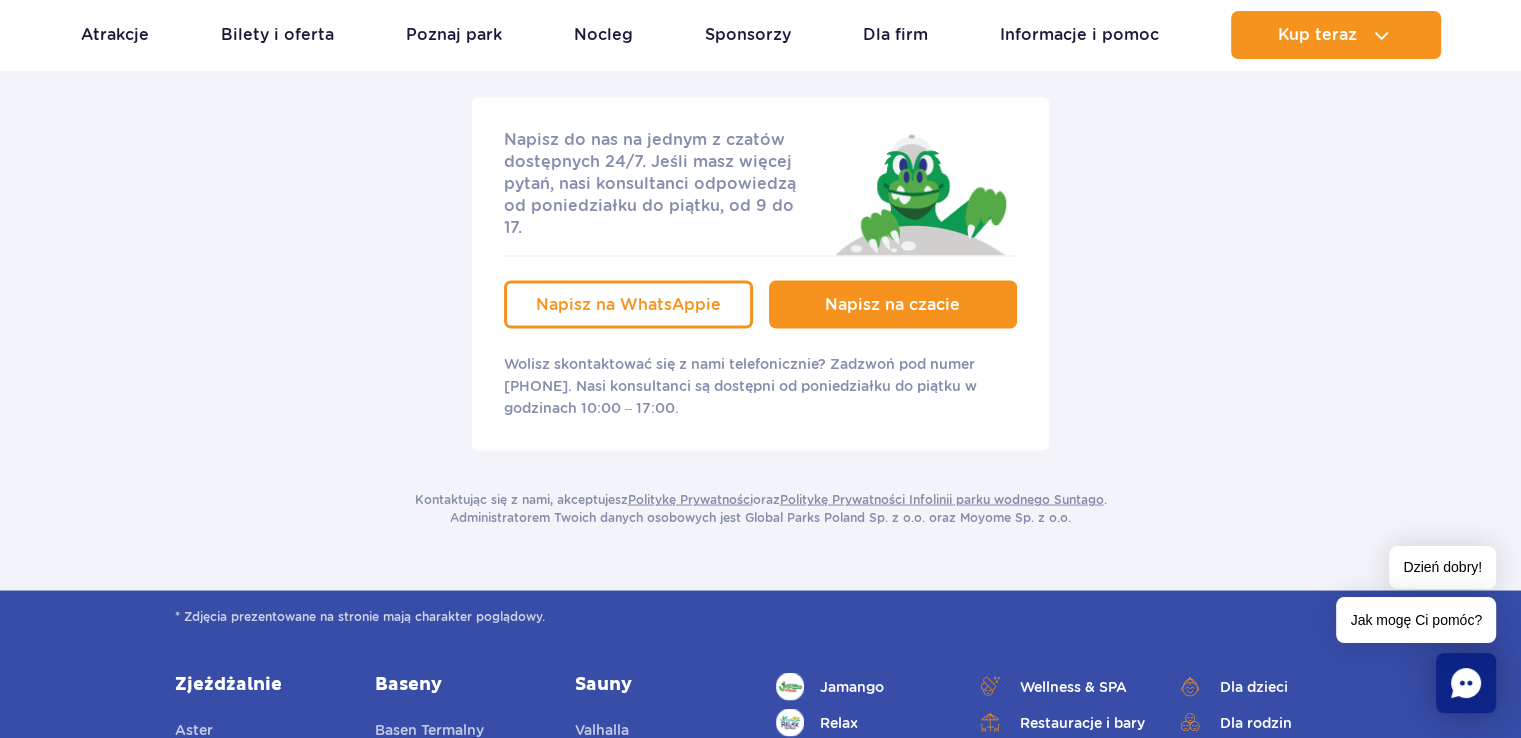 click on "Napisz na czacie" at bounding box center (892, 303) 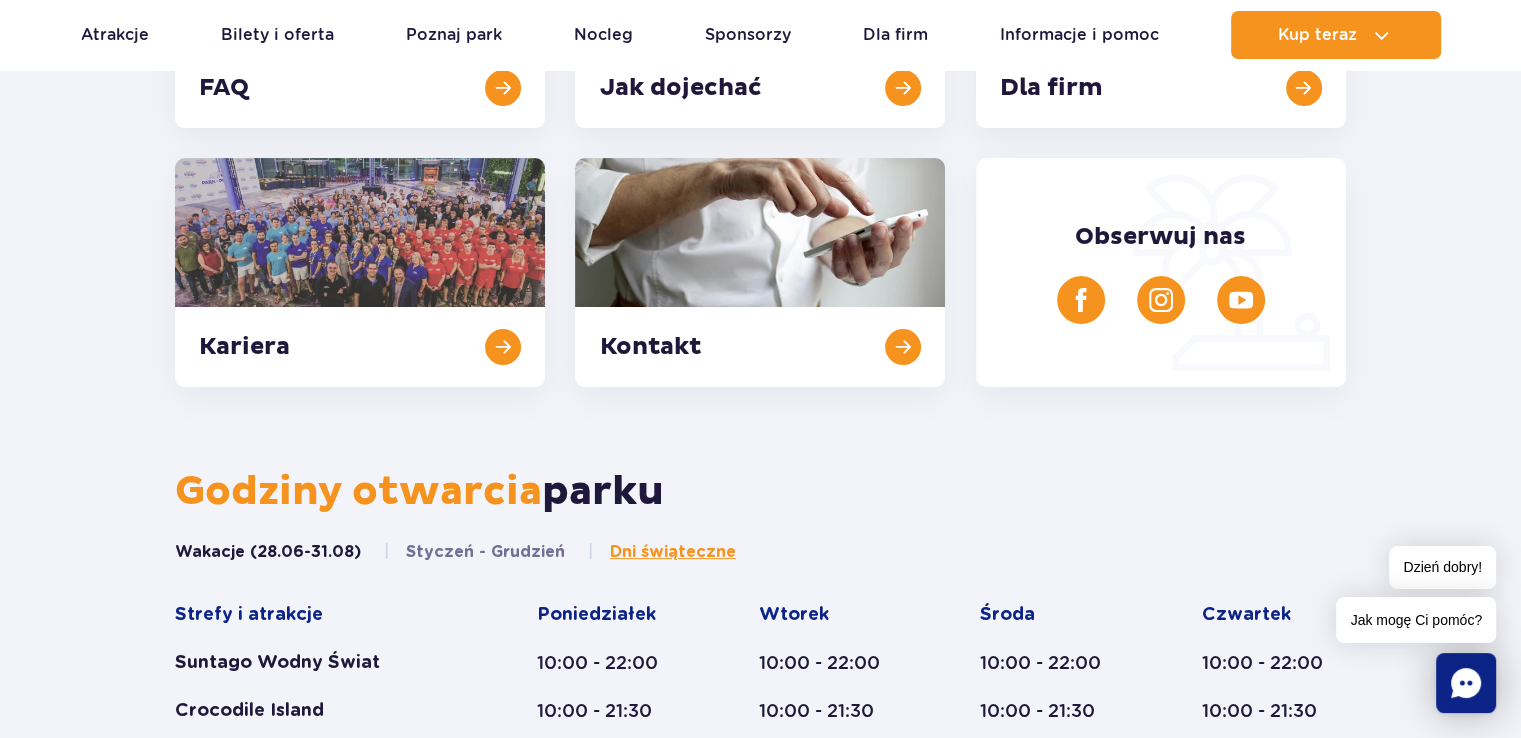 scroll, scrollTop: 0, scrollLeft: 0, axis: both 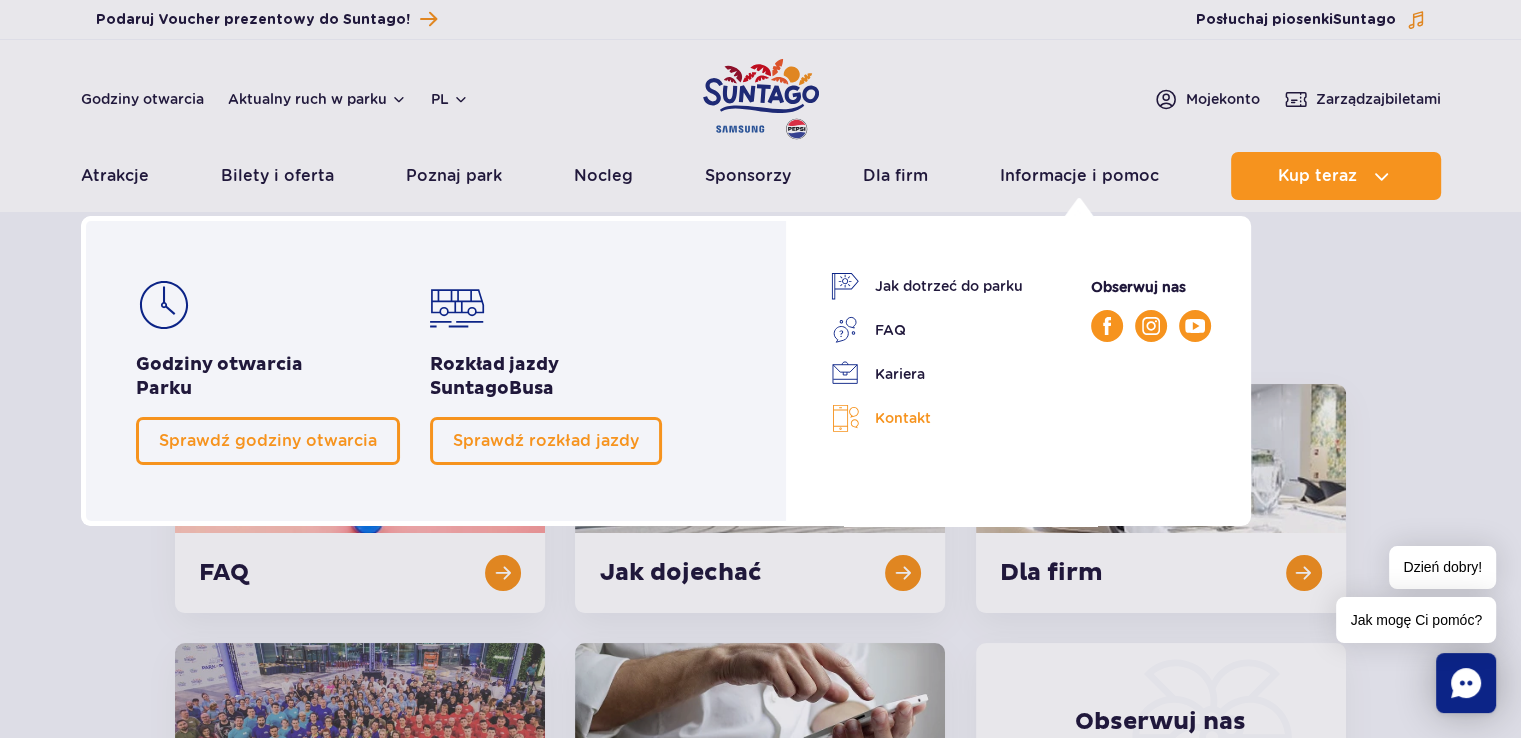 click on "Kontakt" at bounding box center [927, 418] 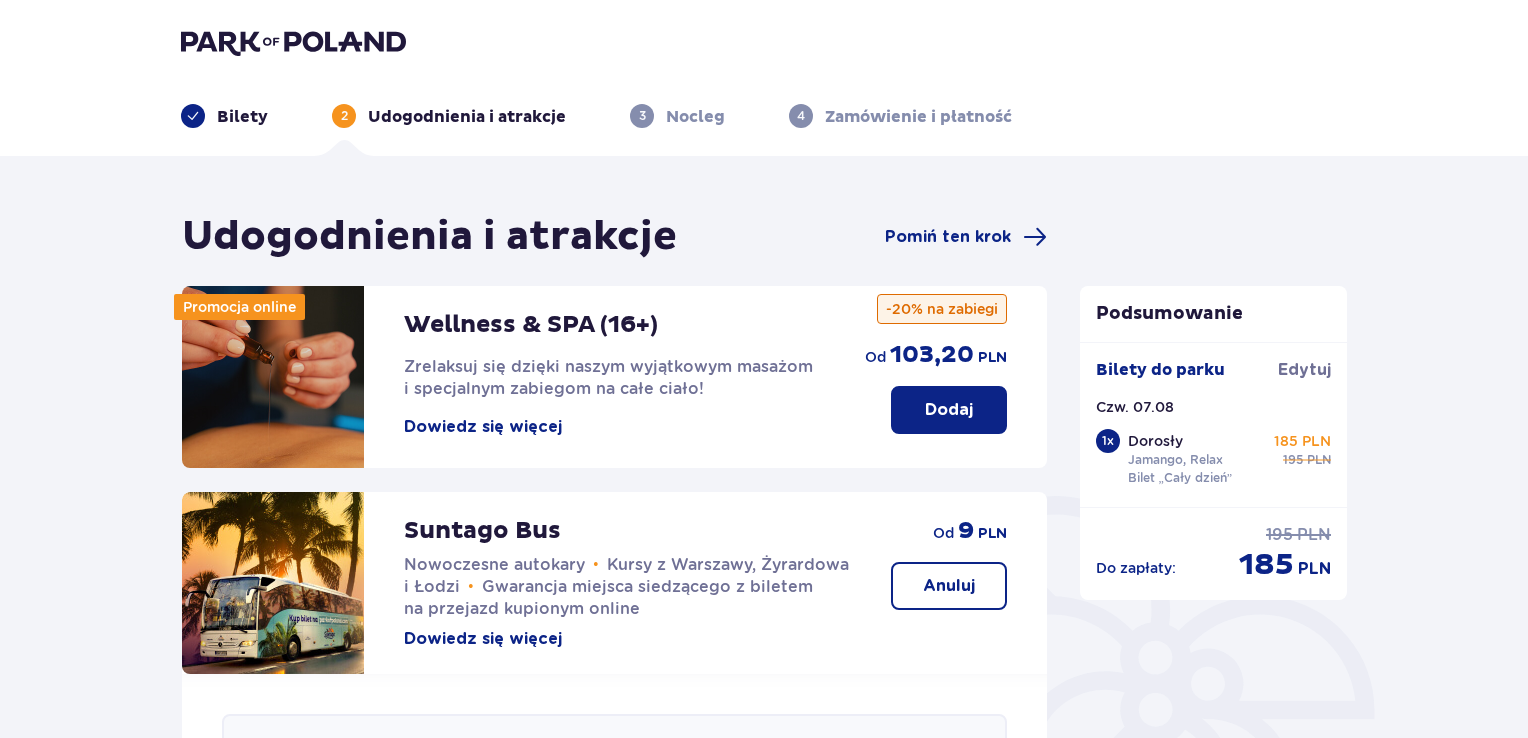 scroll, scrollTop: 690, scrollLeft: 0, axis: vertical 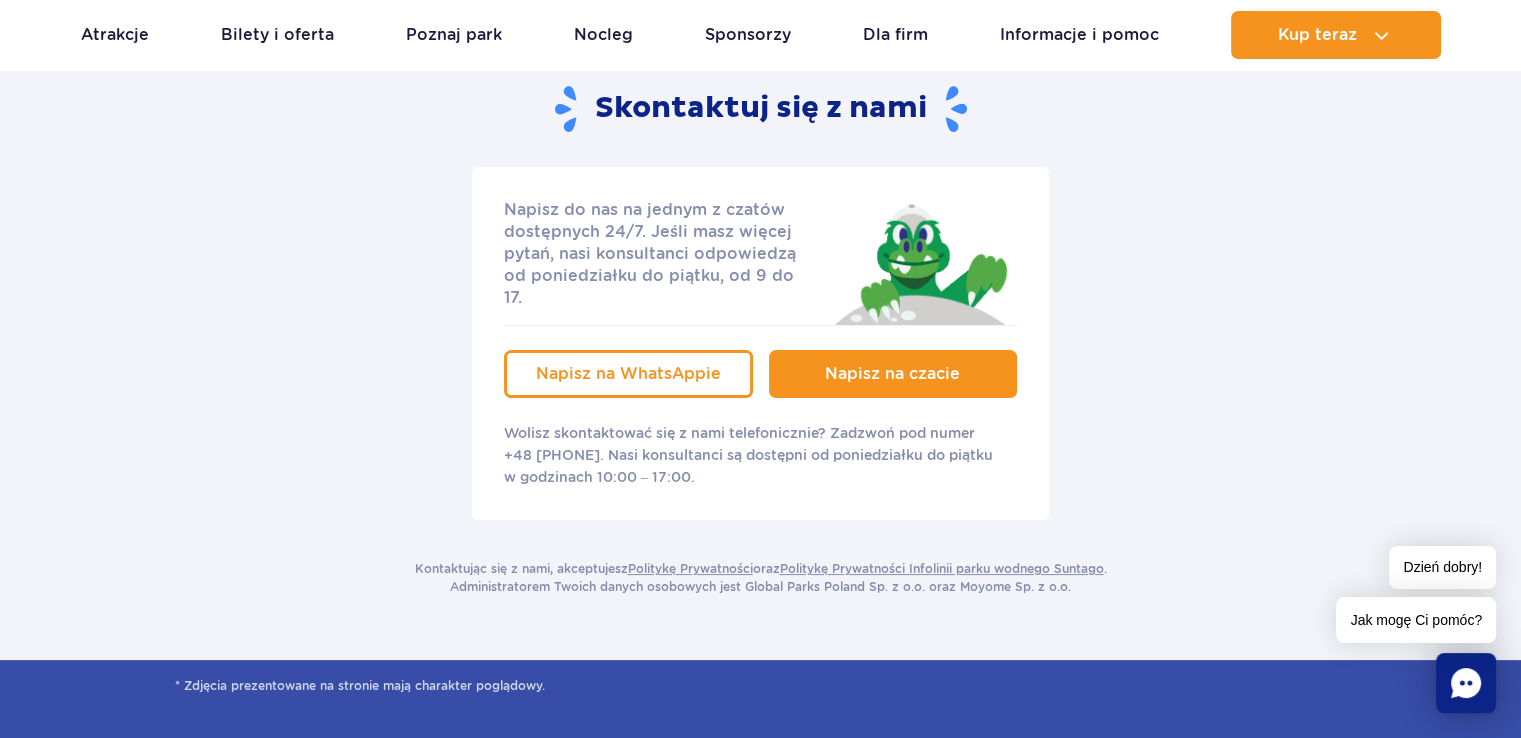 click on "Napisz na czacie" at bounding box center [892, 373] 